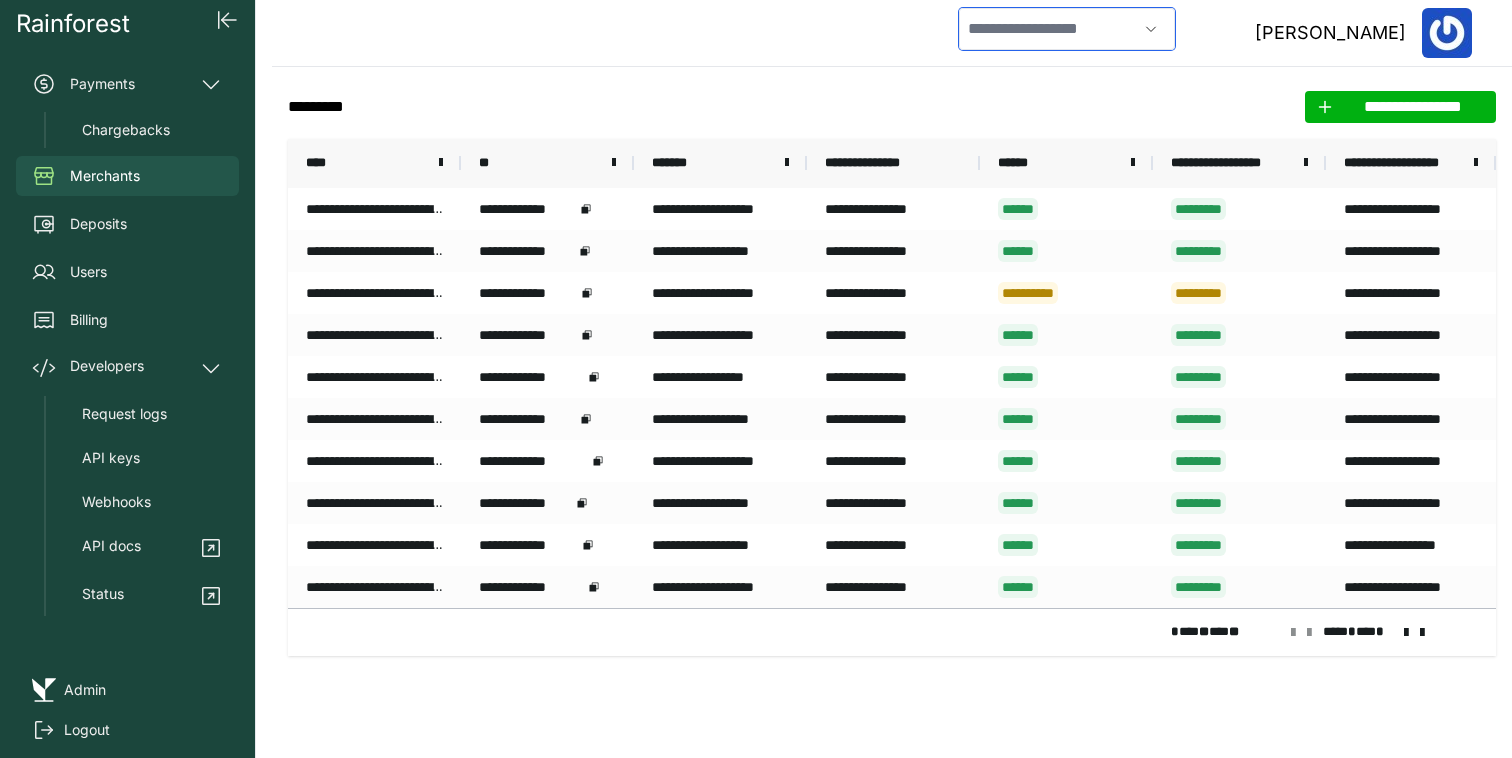 scroll, scrollTop: 0, scrollLeft: 0, axis: both 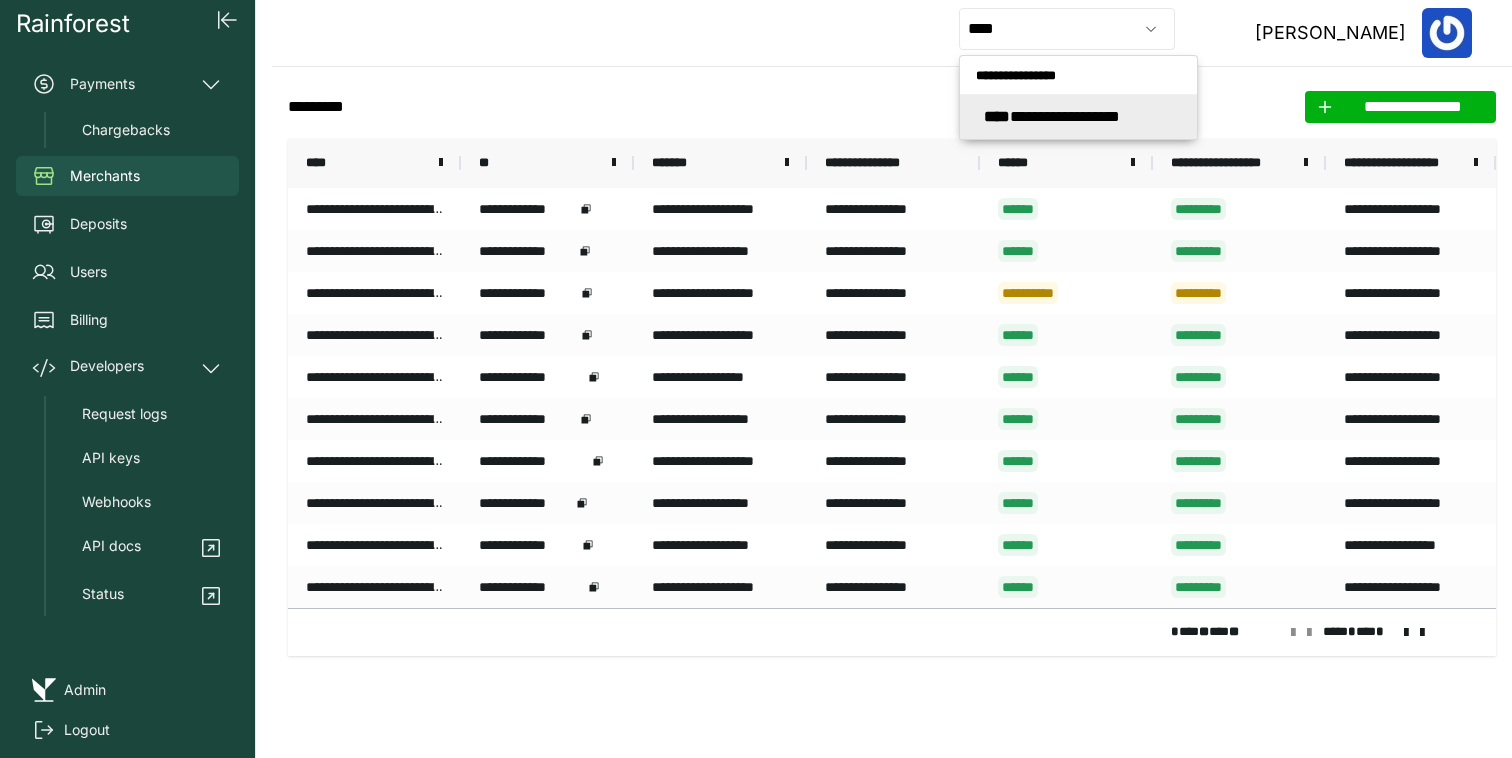 type on "**********" 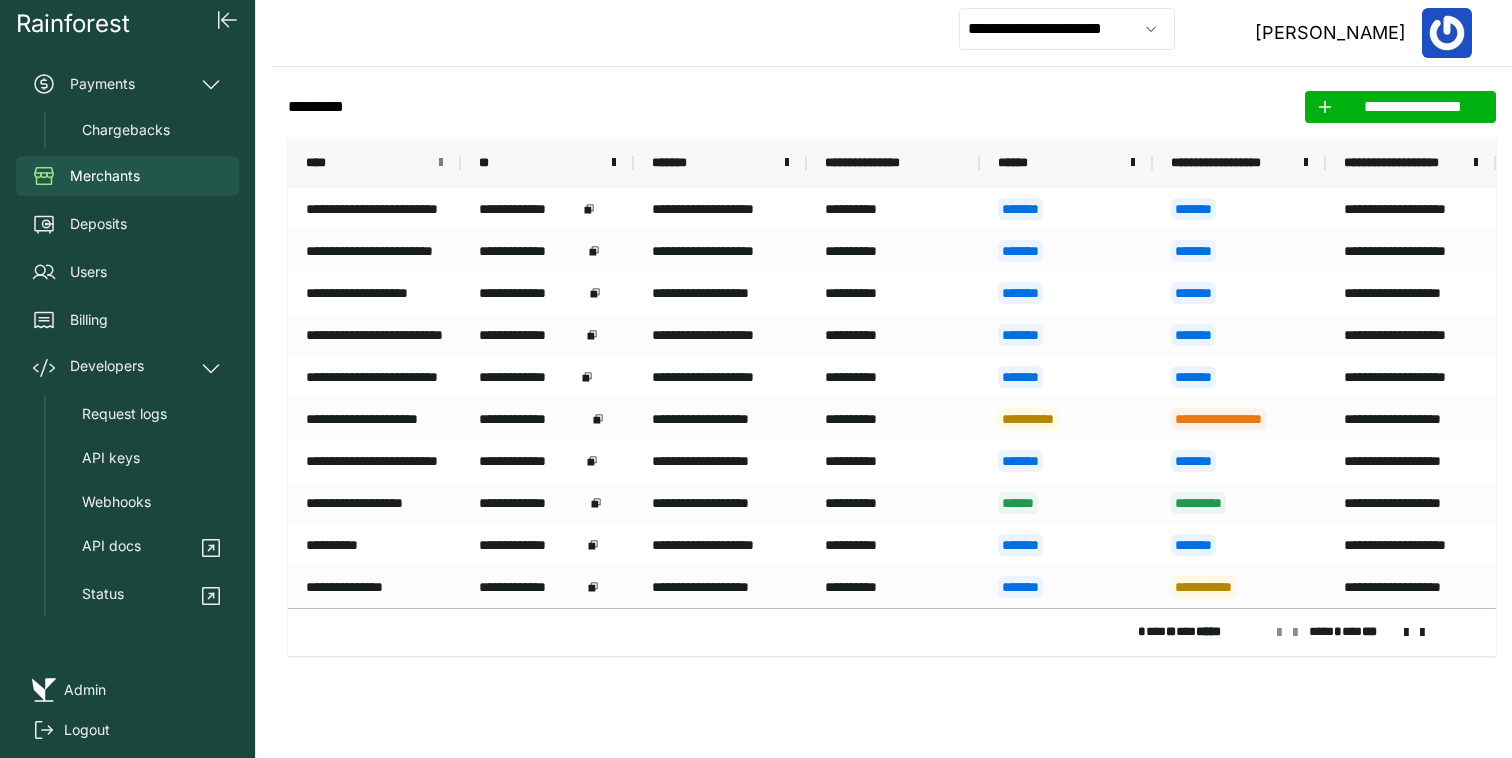 click at bounding box center (441, 163) 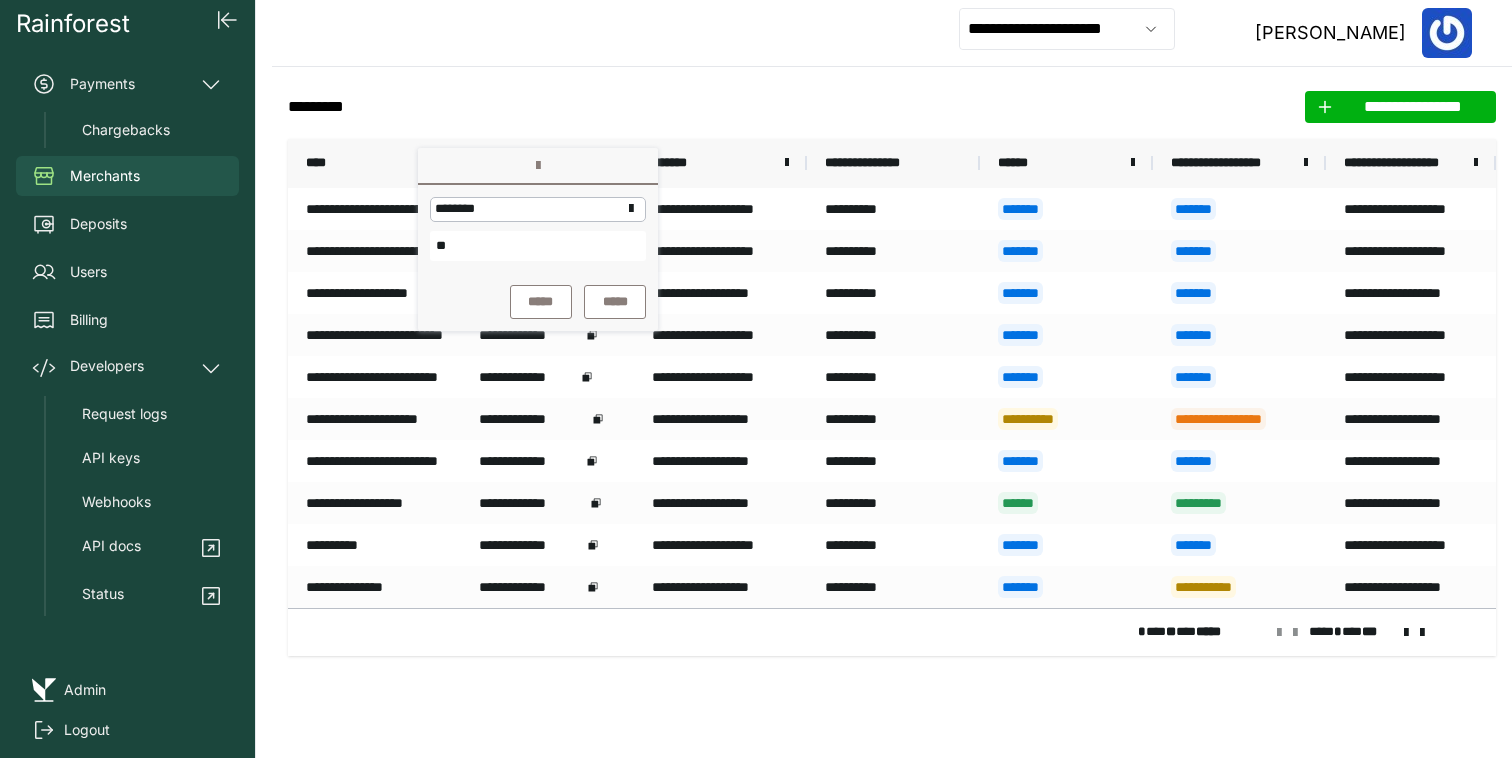 type on "*" 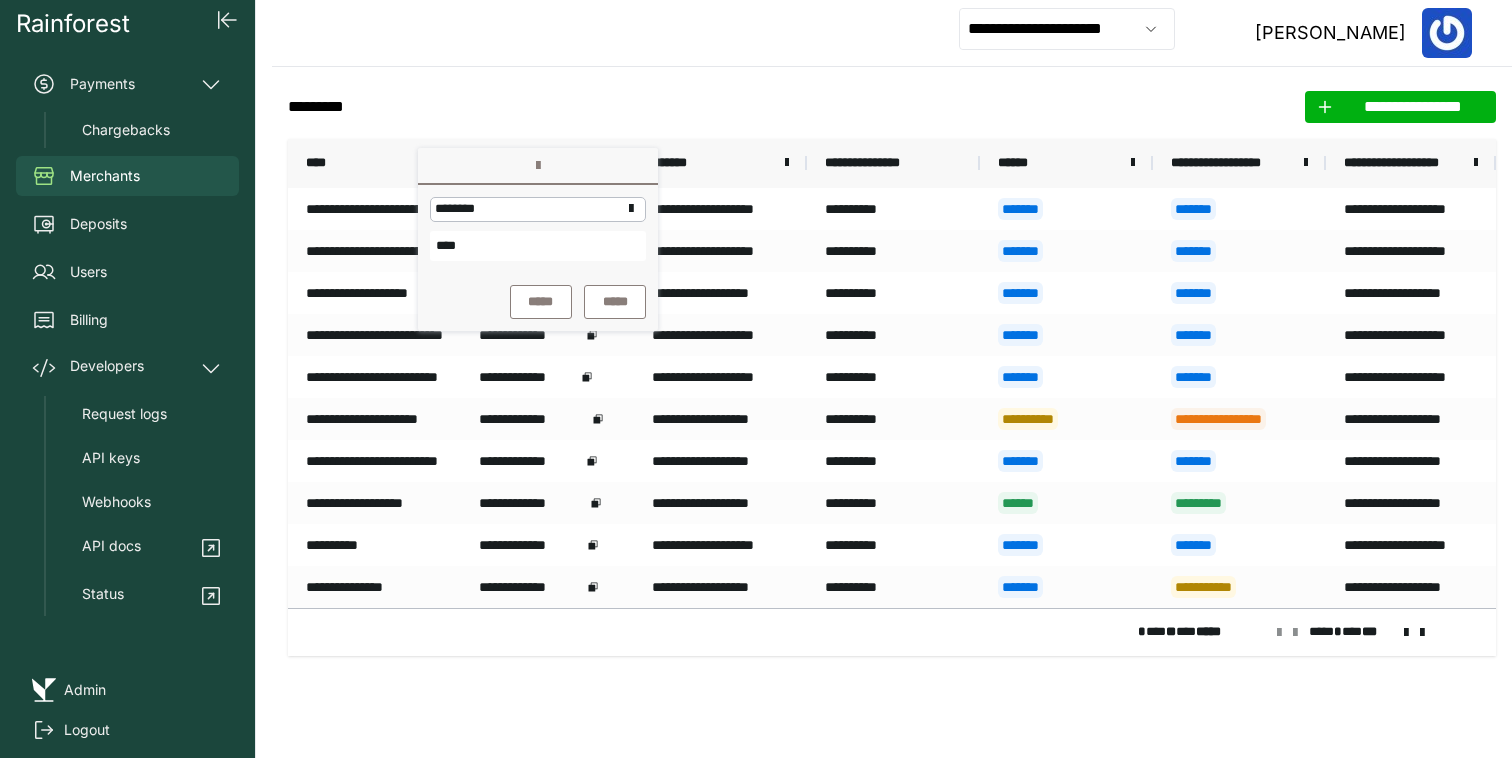 type on "****" 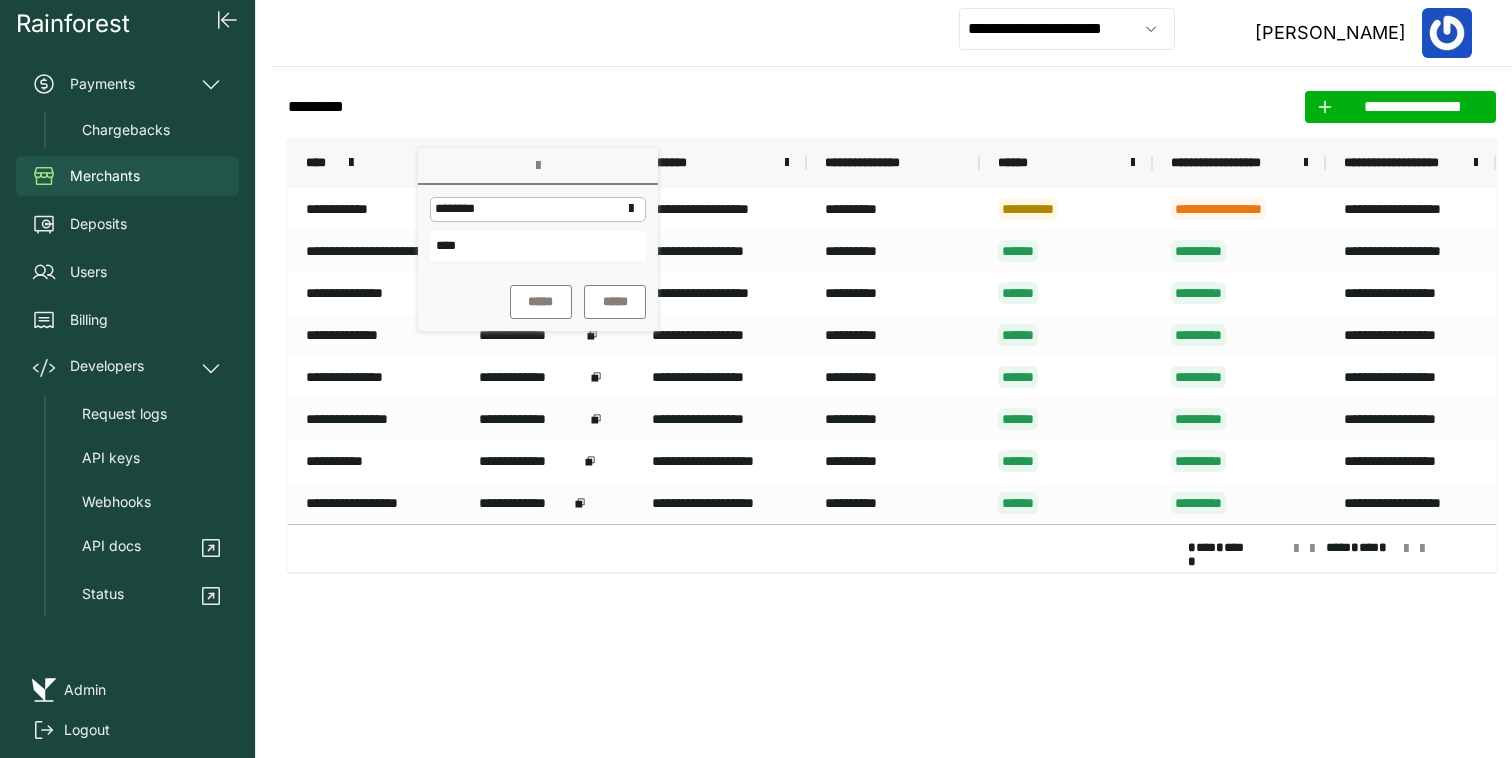 click on "**********" 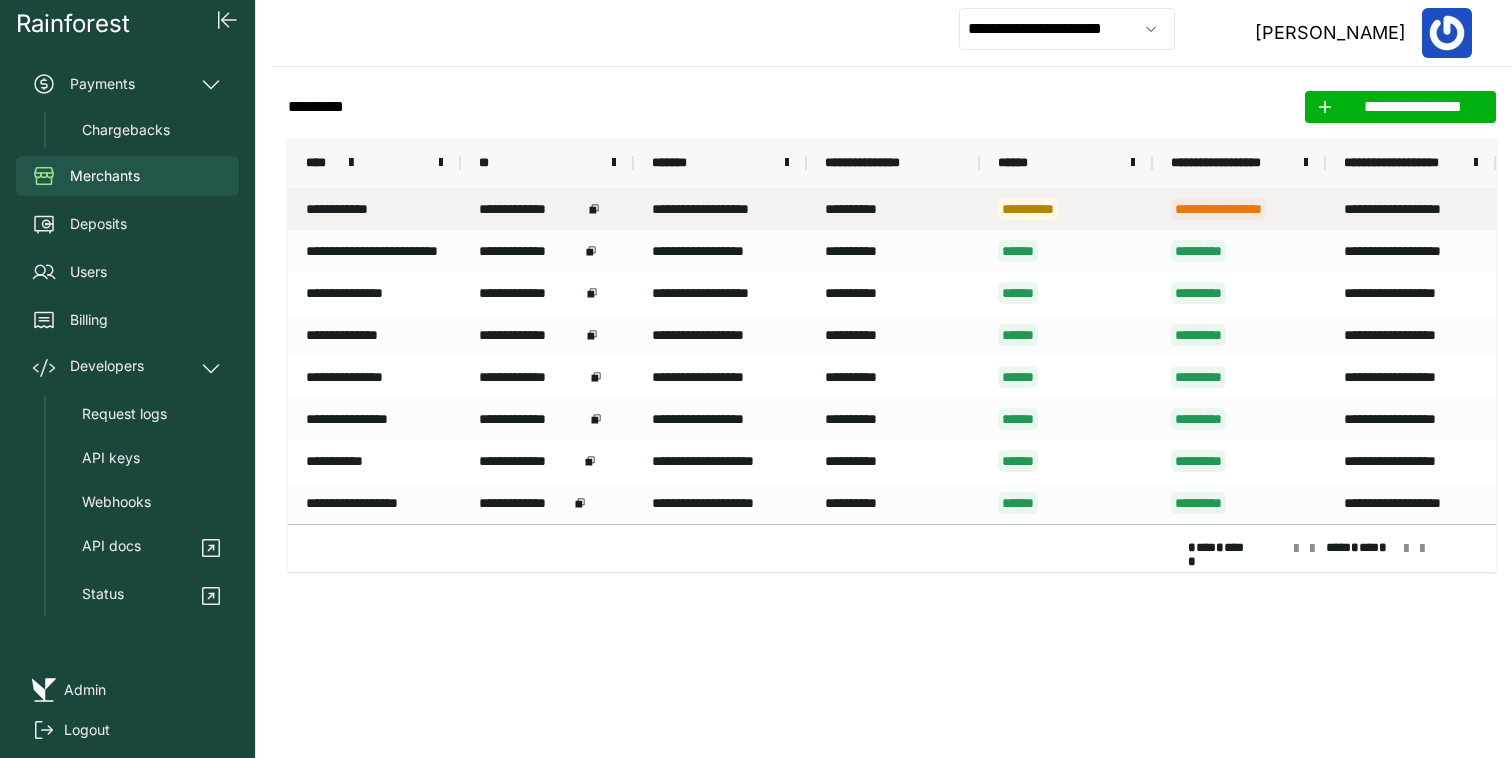click on "**********" at bounding box center [374, 209] 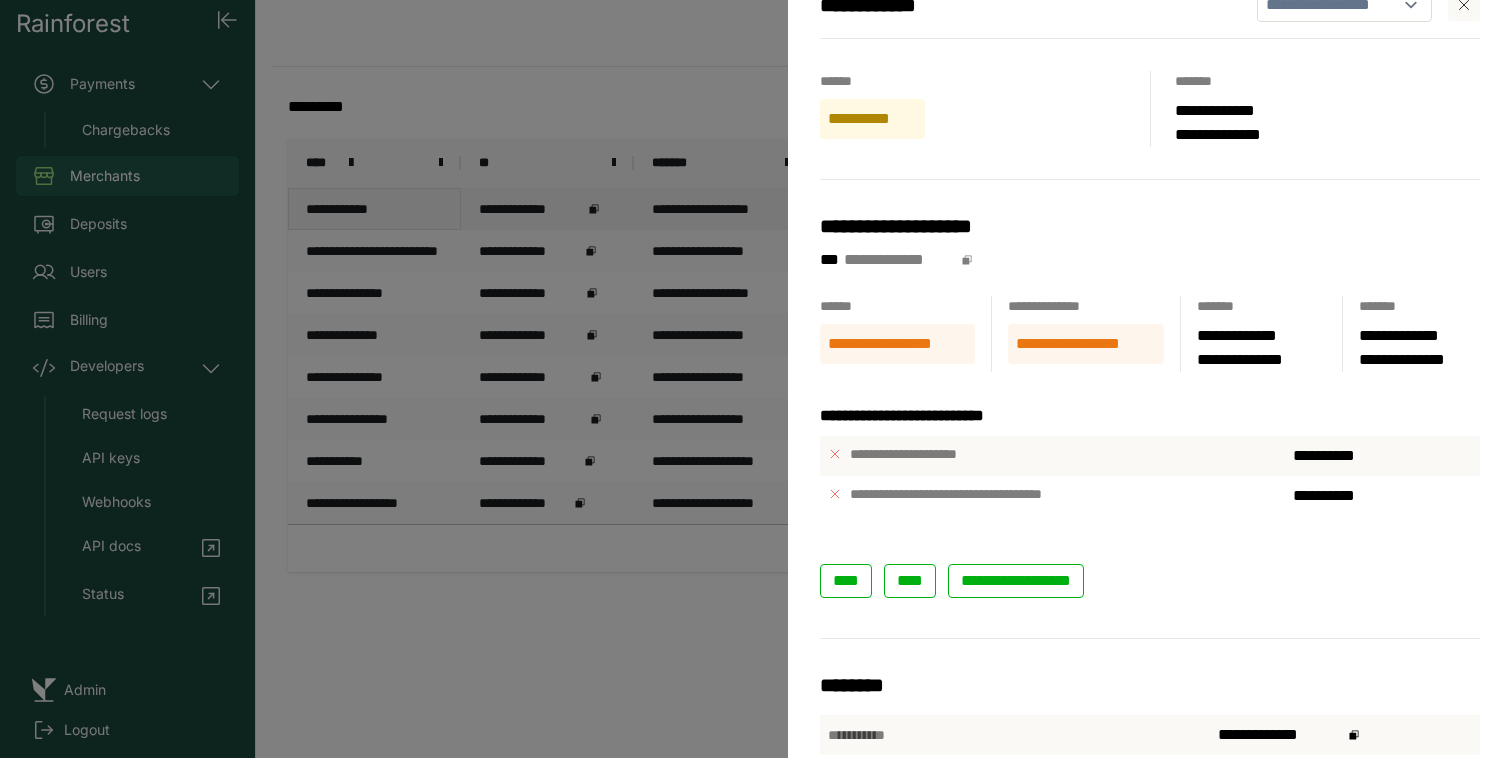 scroll, scrollTop: 46, scrollLeft: 0, axis: vertical 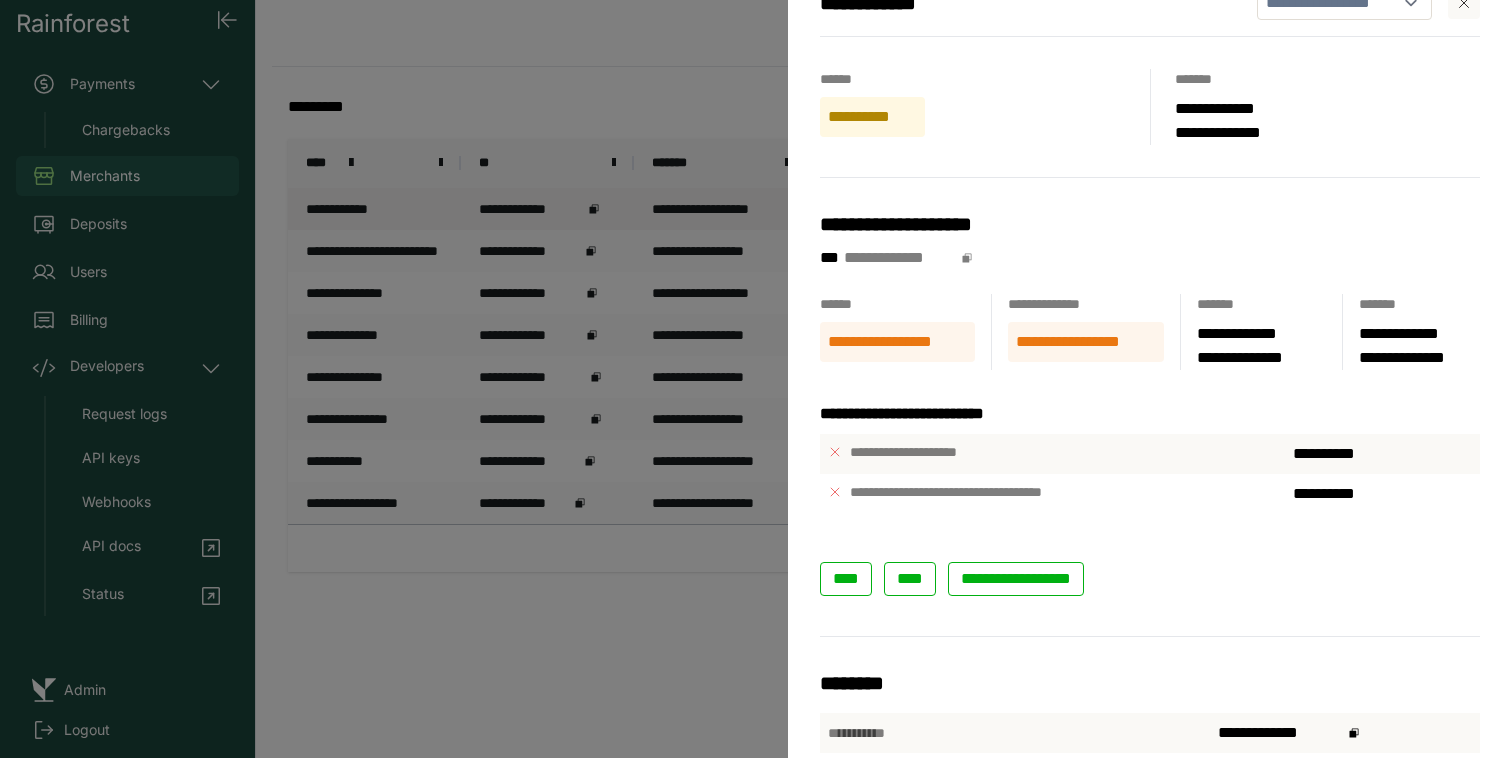 drag, startPoint x: 504, startPoint y: 113, endPoint x: 812, endPoint y: 54, distance: 313.60007 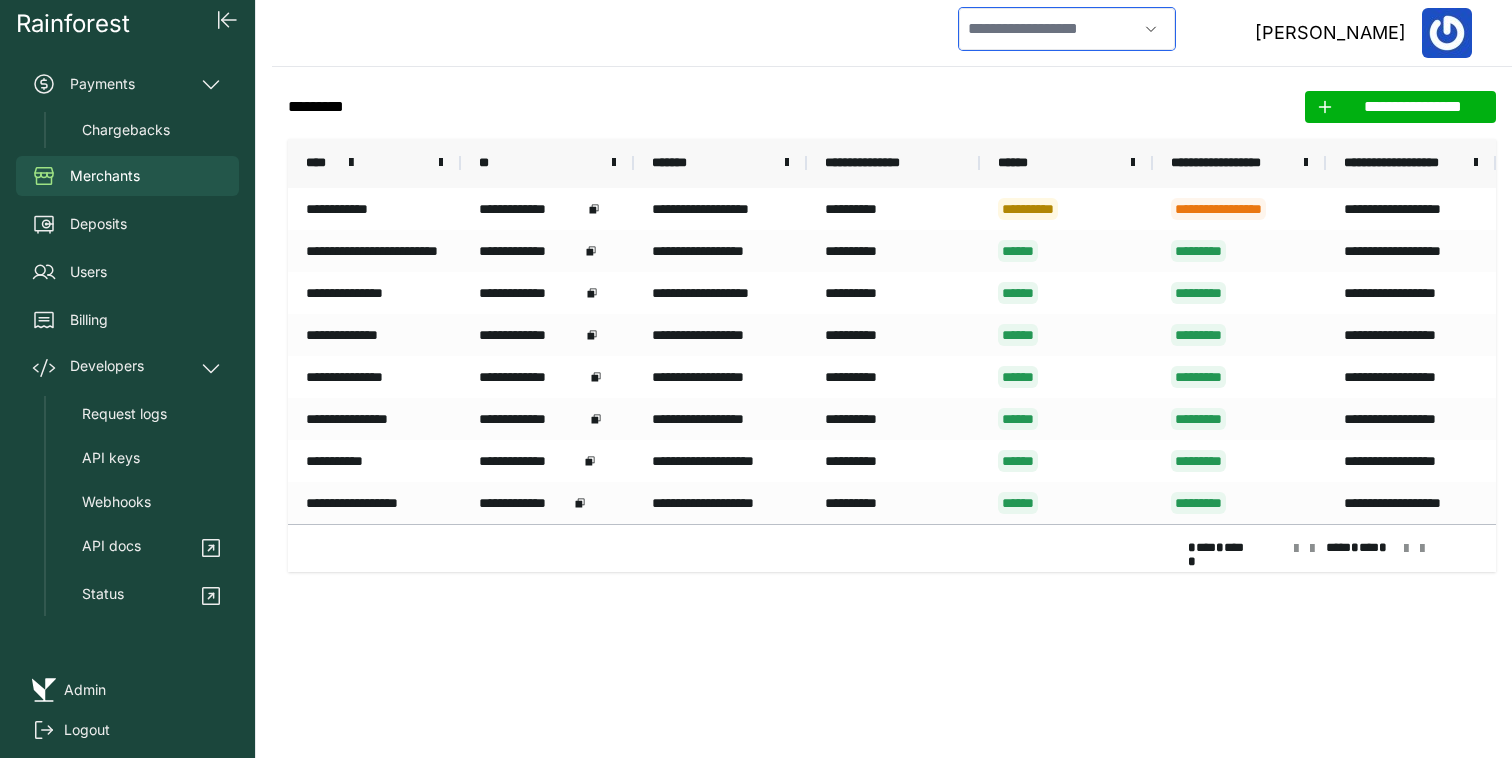 click at bounding box center (1048, 29) 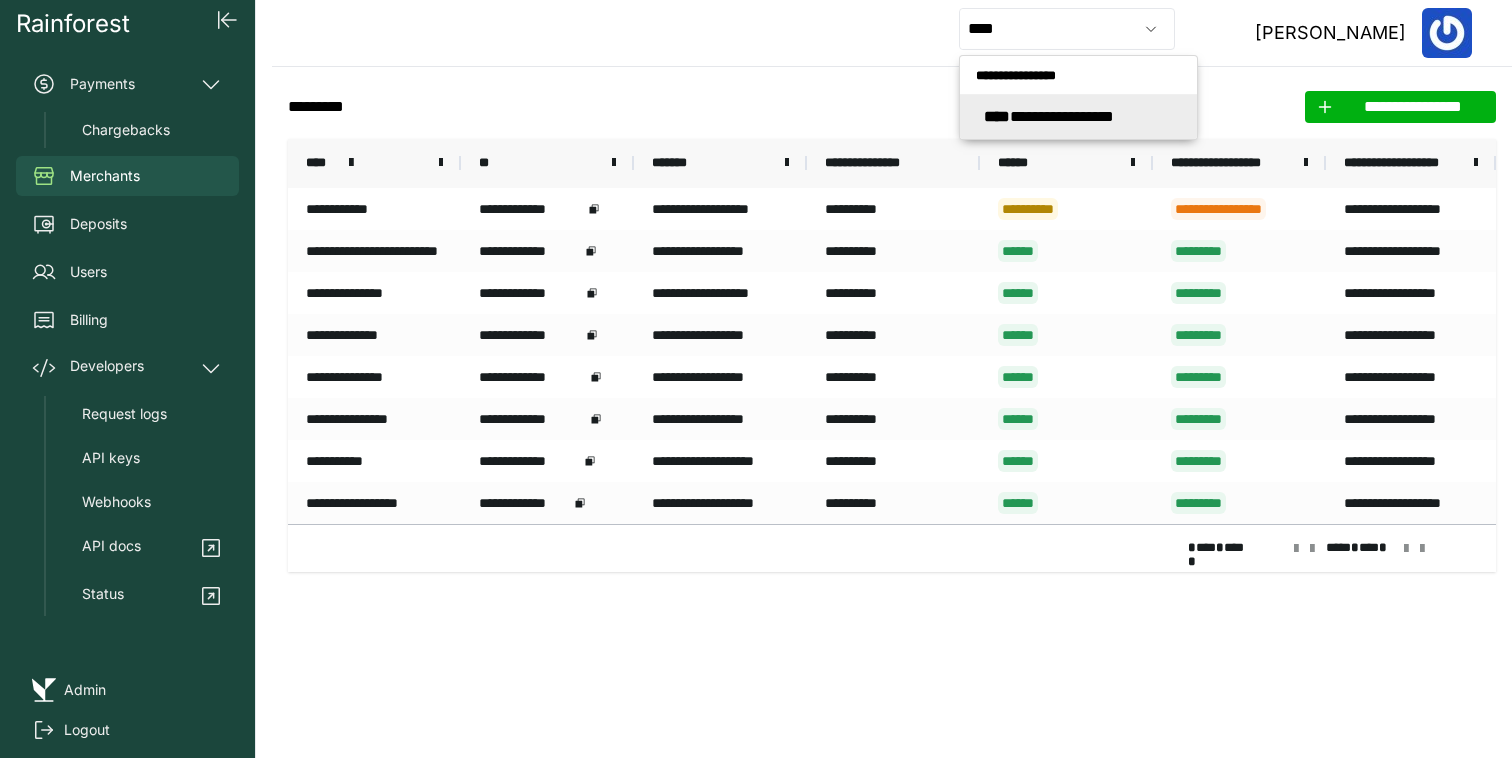 type on "**********" 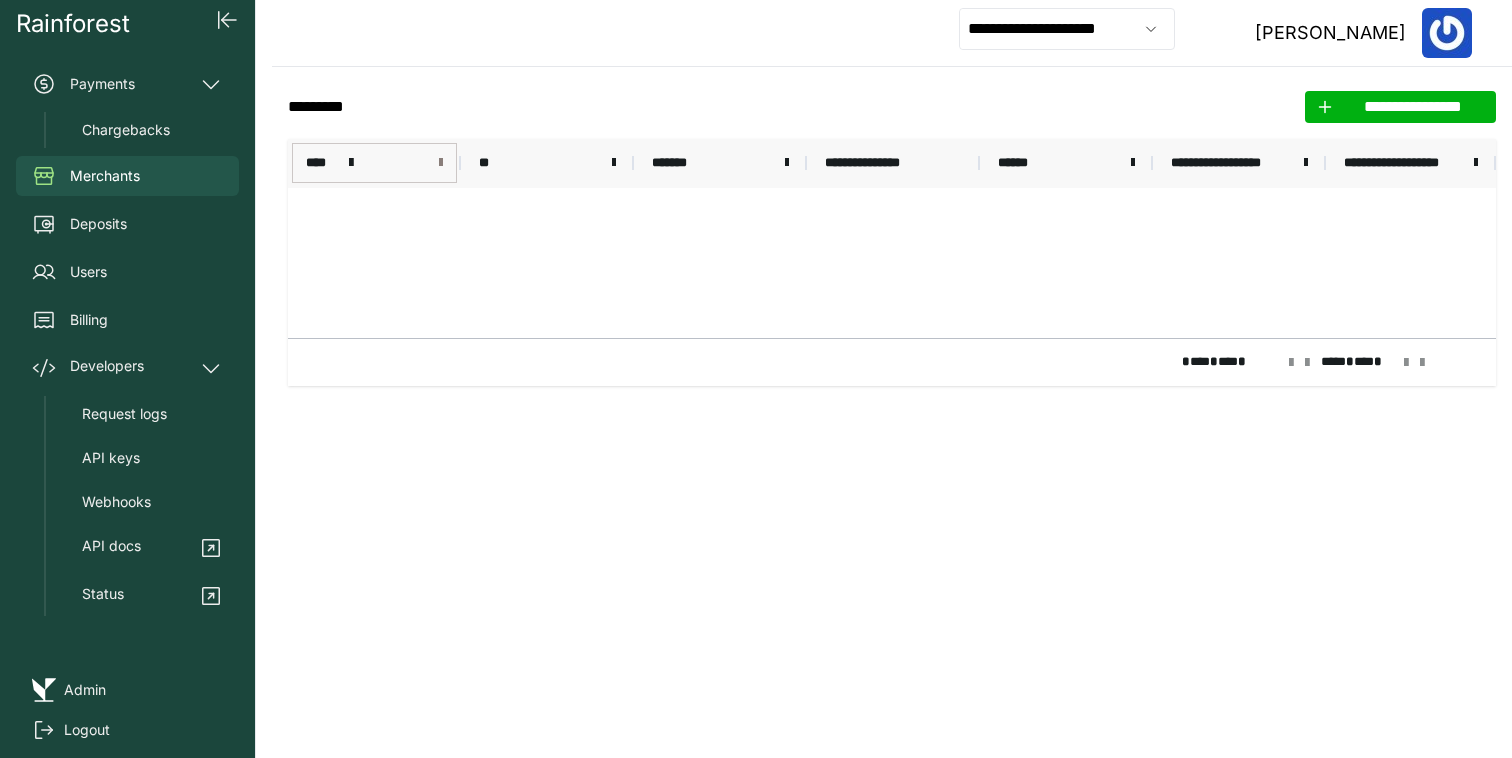 click at bounding box center [441, 163] 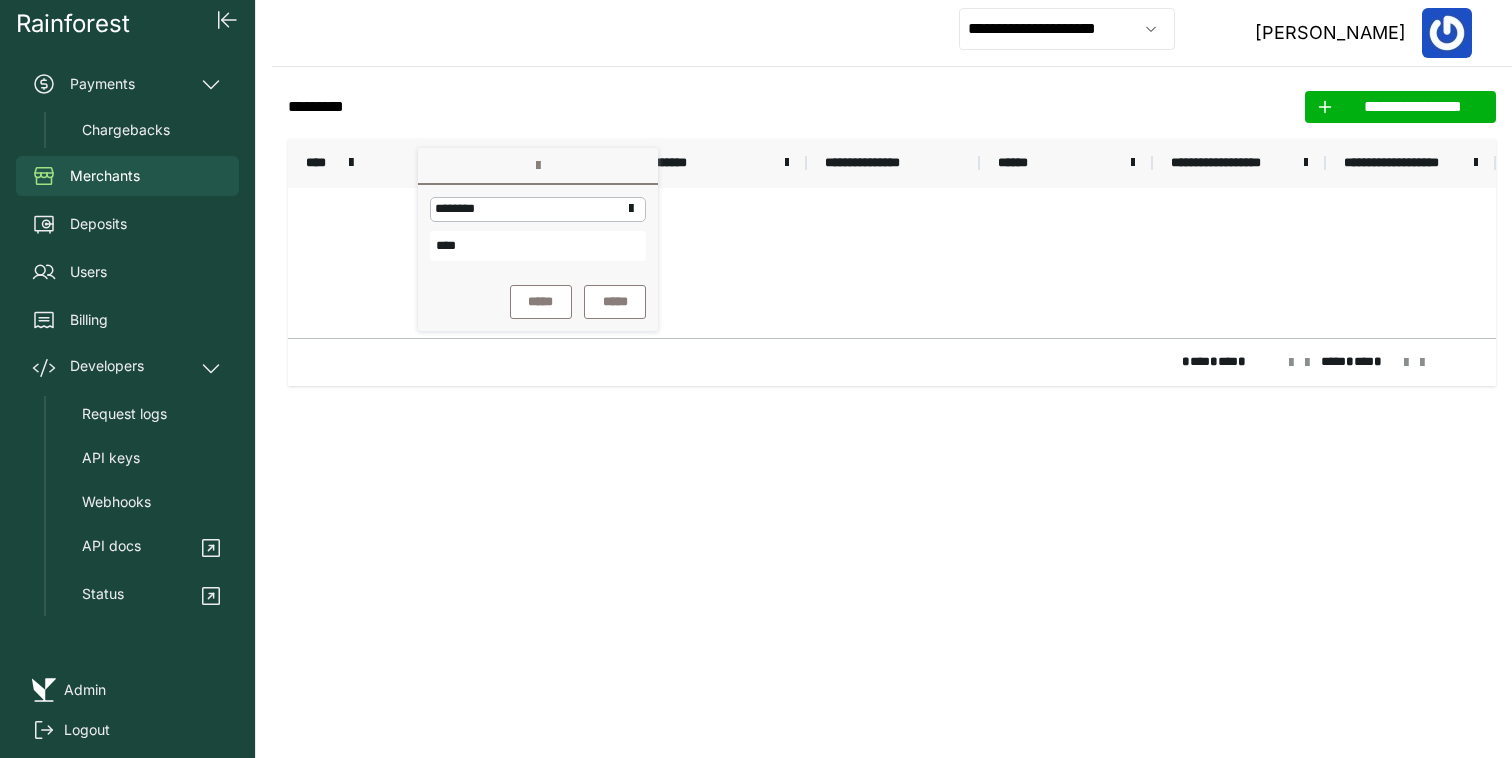 click on "********
****
***
**
********" at bounding box center (538, 229) 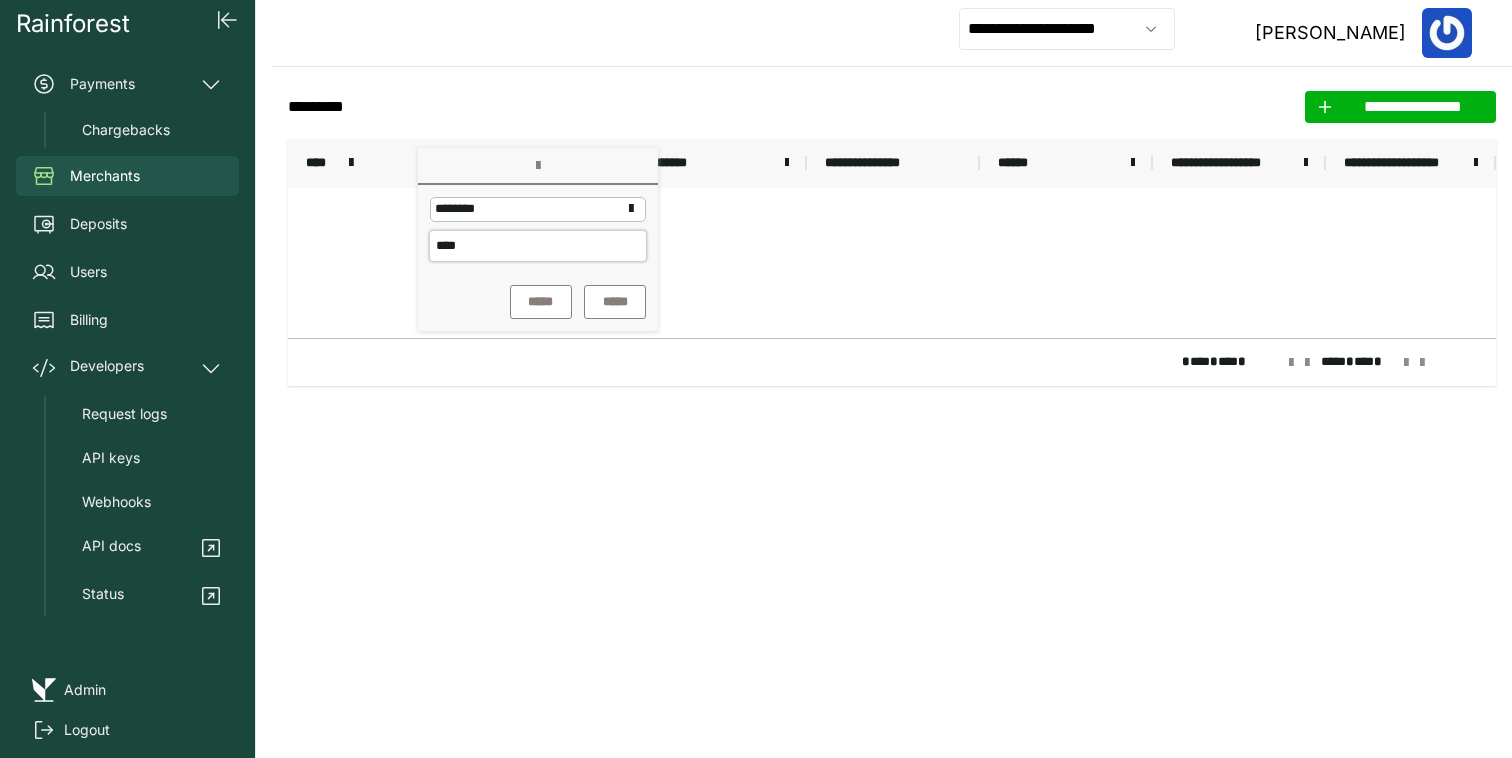 click on "****" at bounding box center (538, 246) 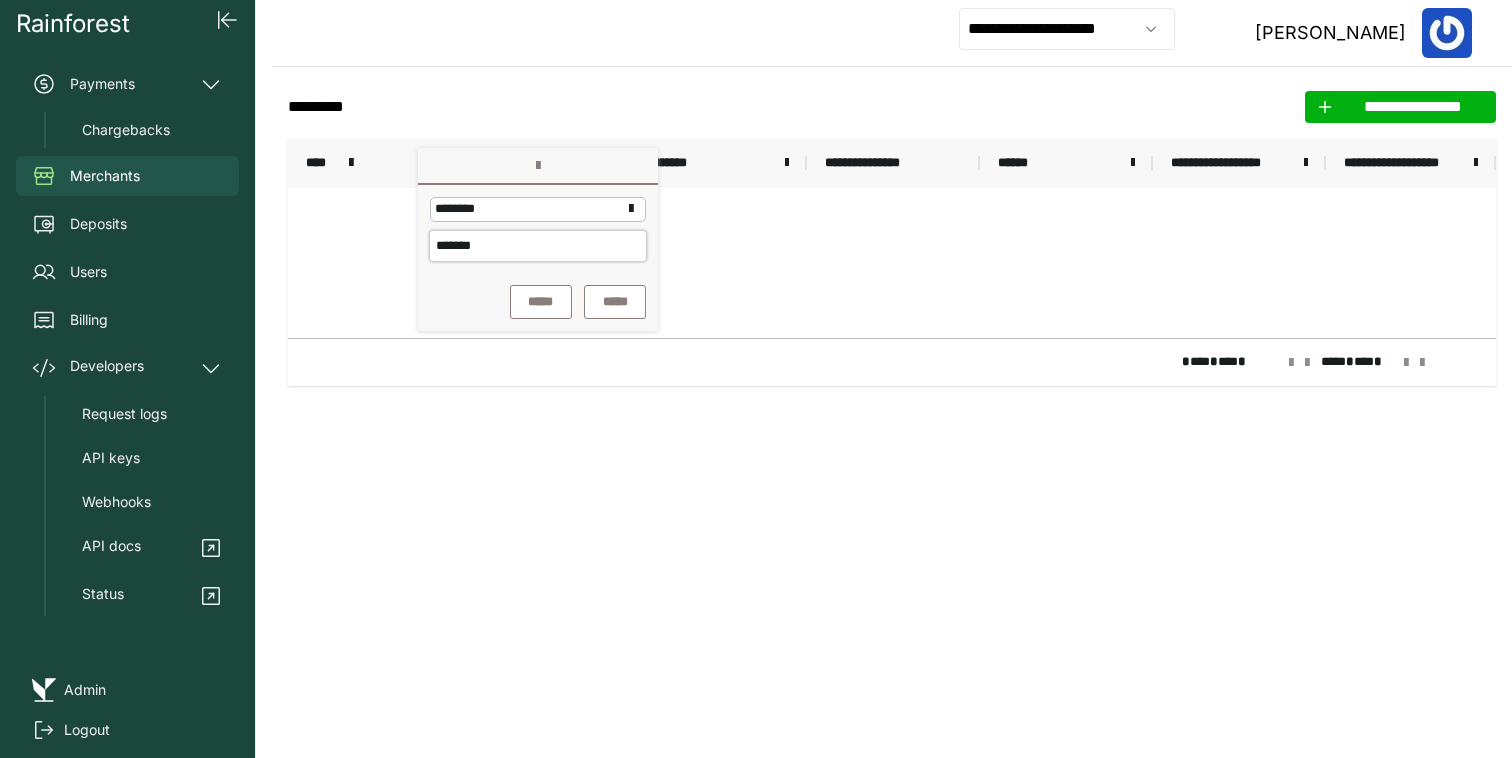 type on "*******" 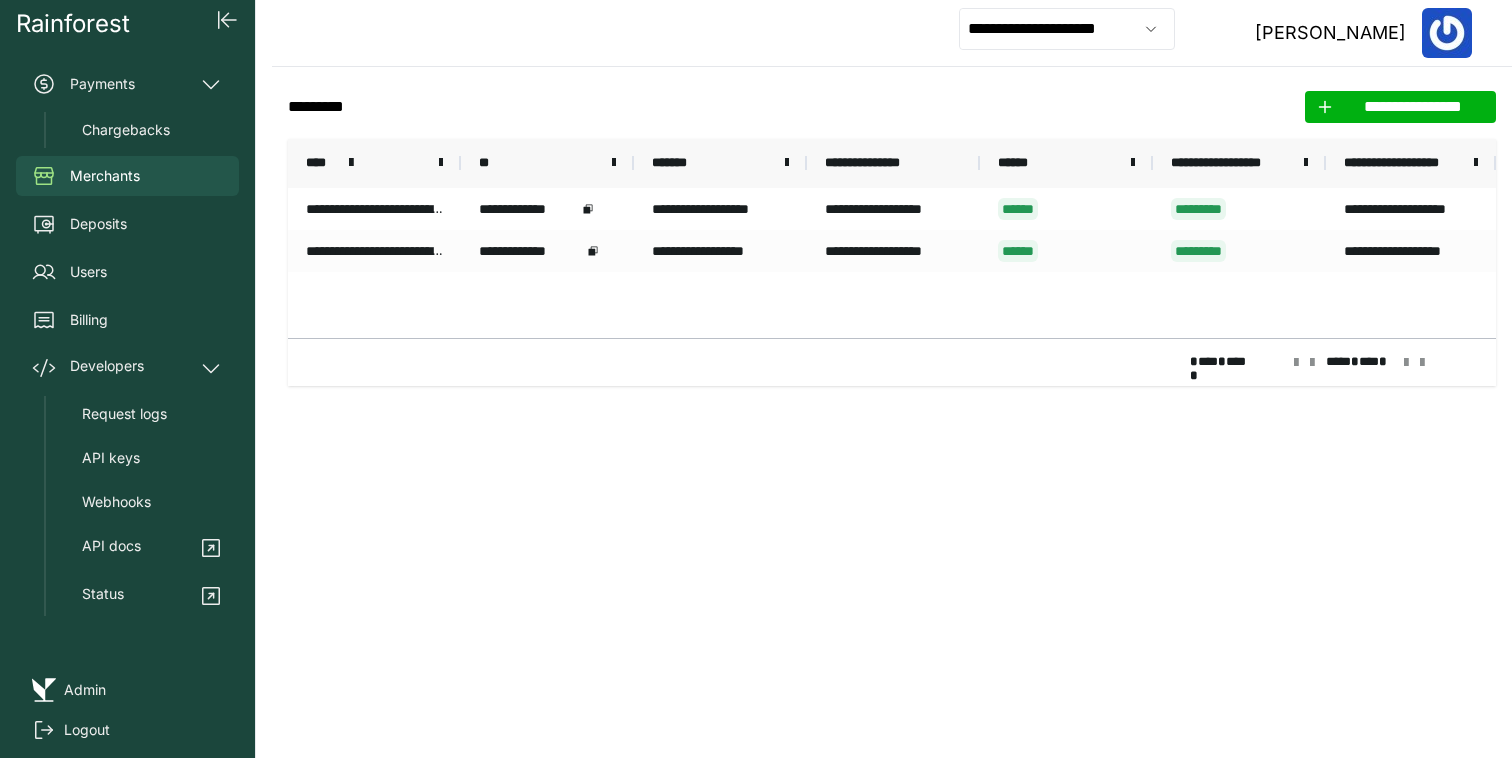 click on "**********" 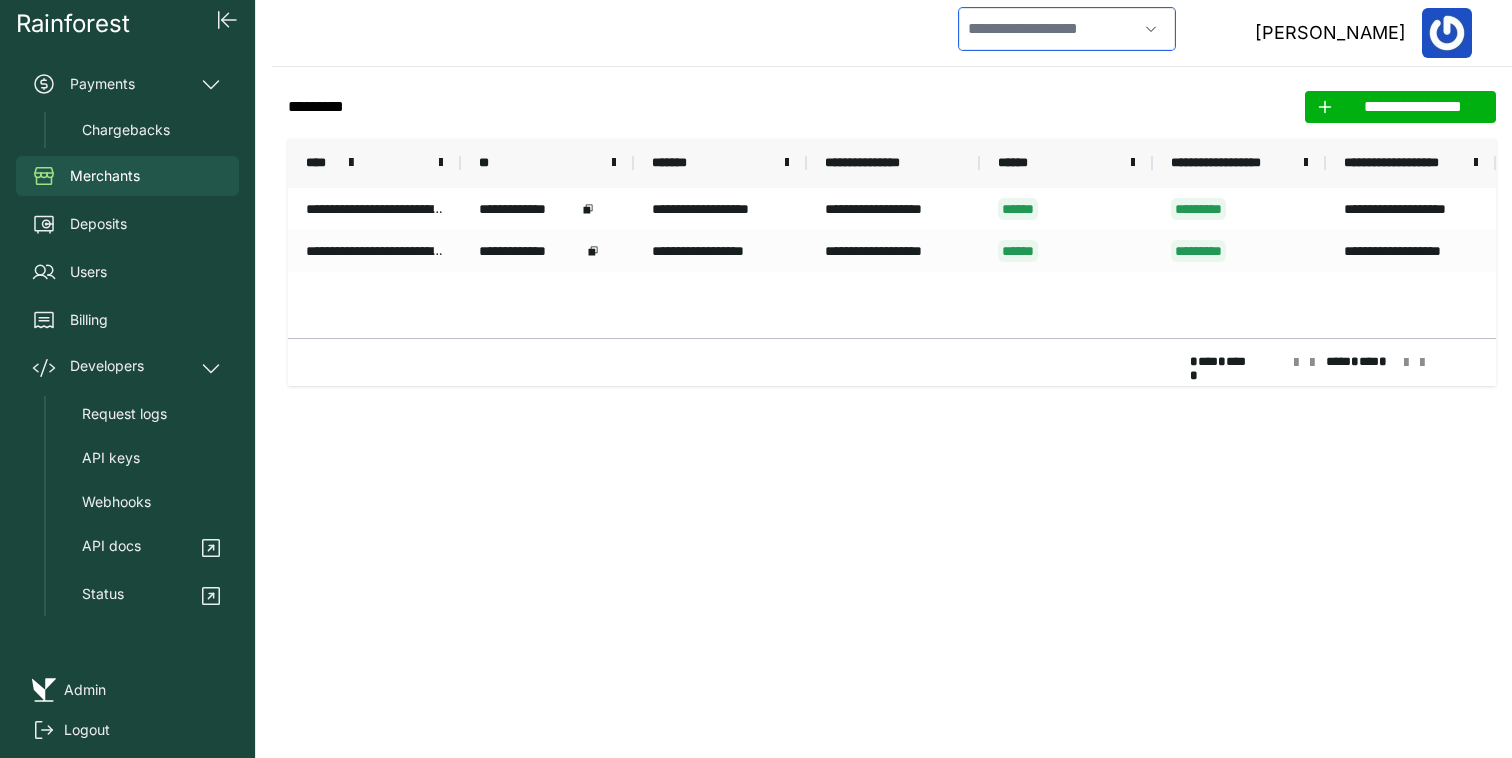 click at bounding box center (1048, 29) 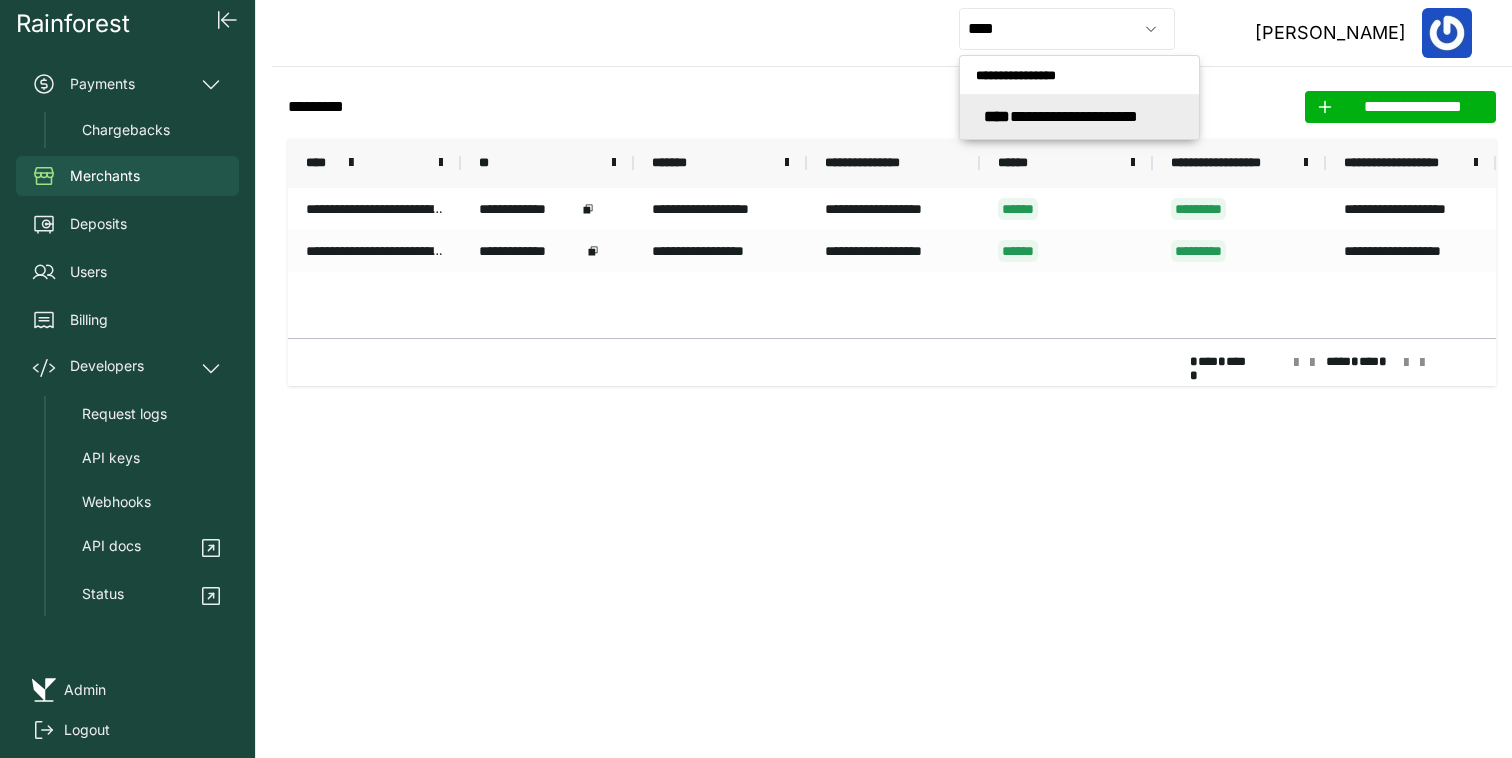 type on "**********" 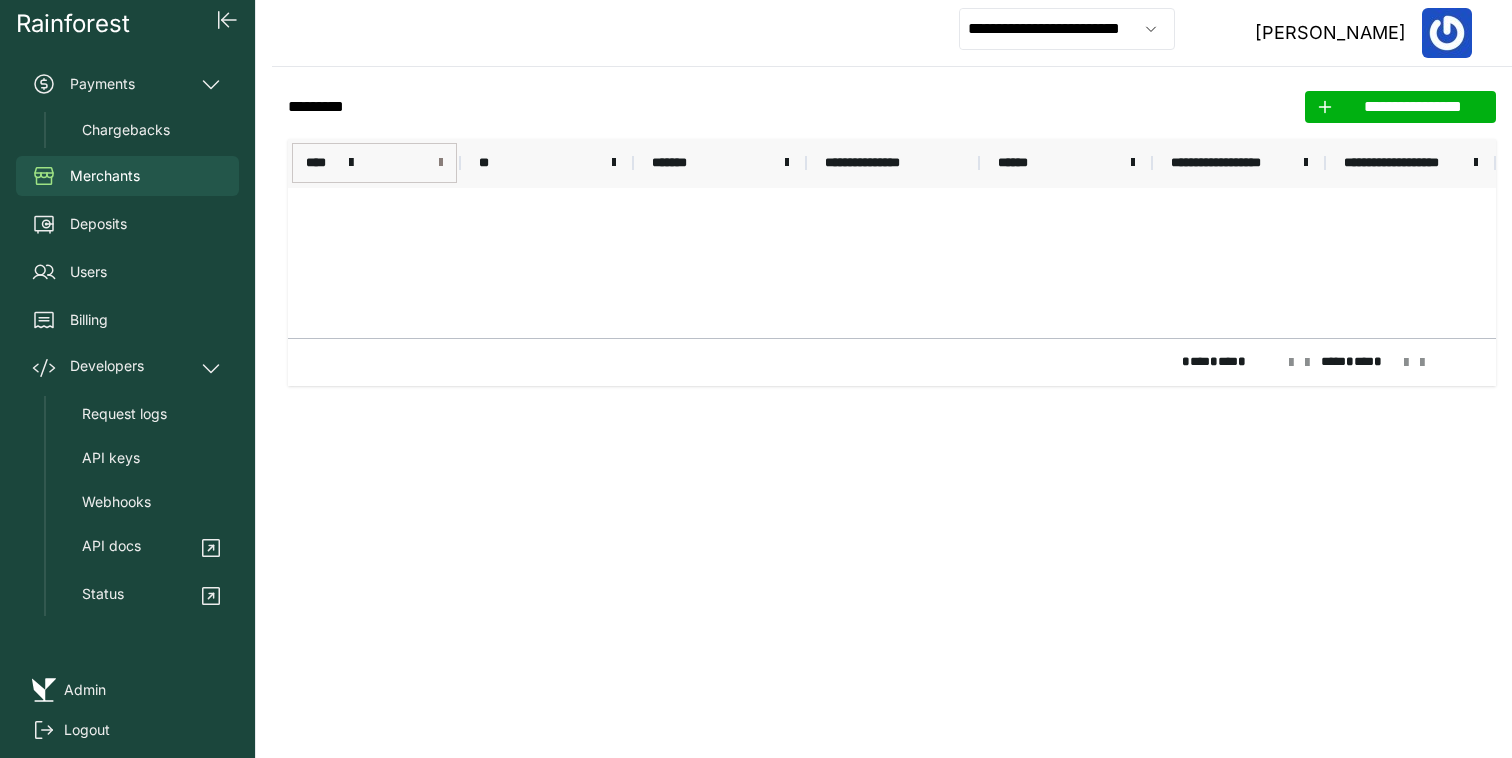 click at bounding box center [441, 163] 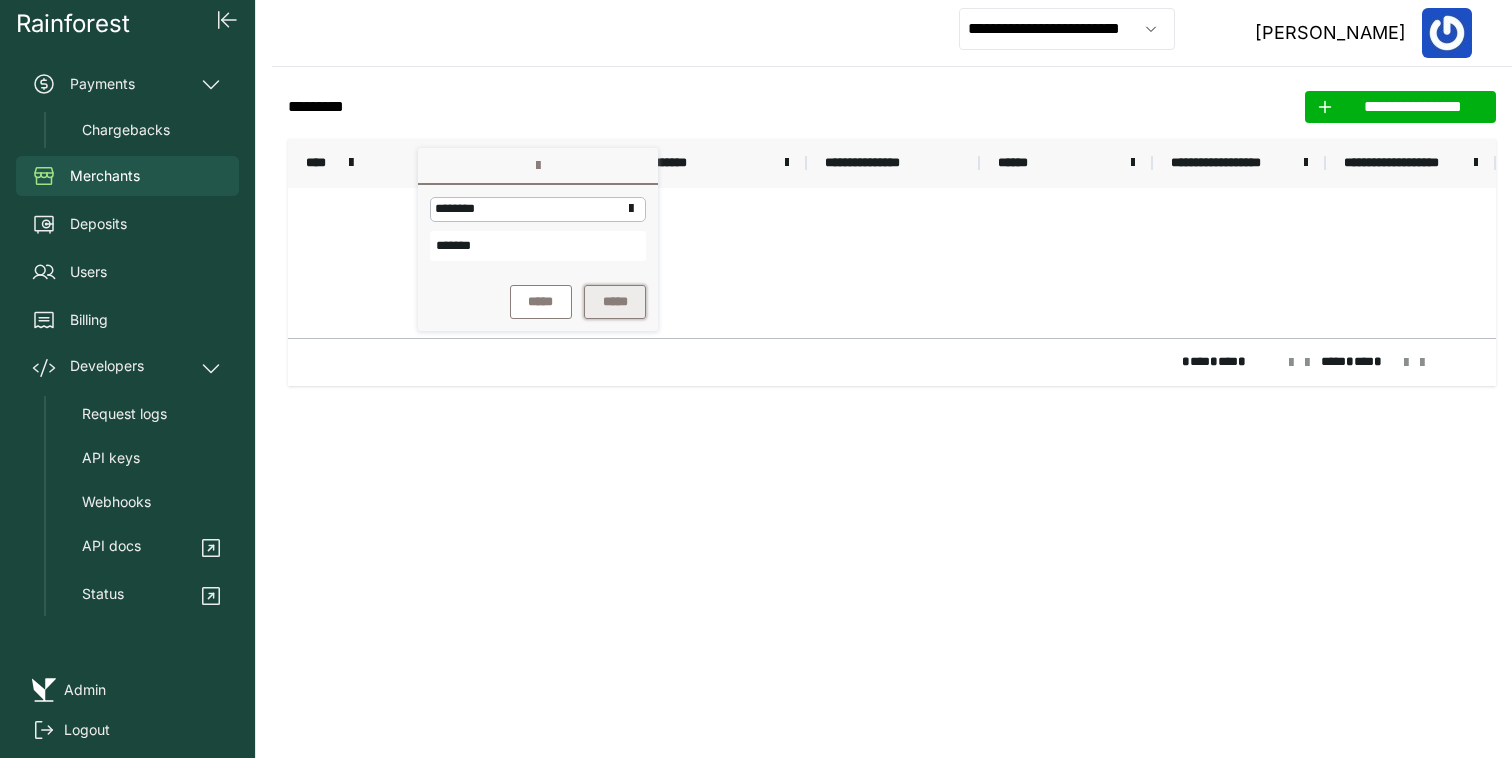 click on "*****" at bounding box center [615, 302] 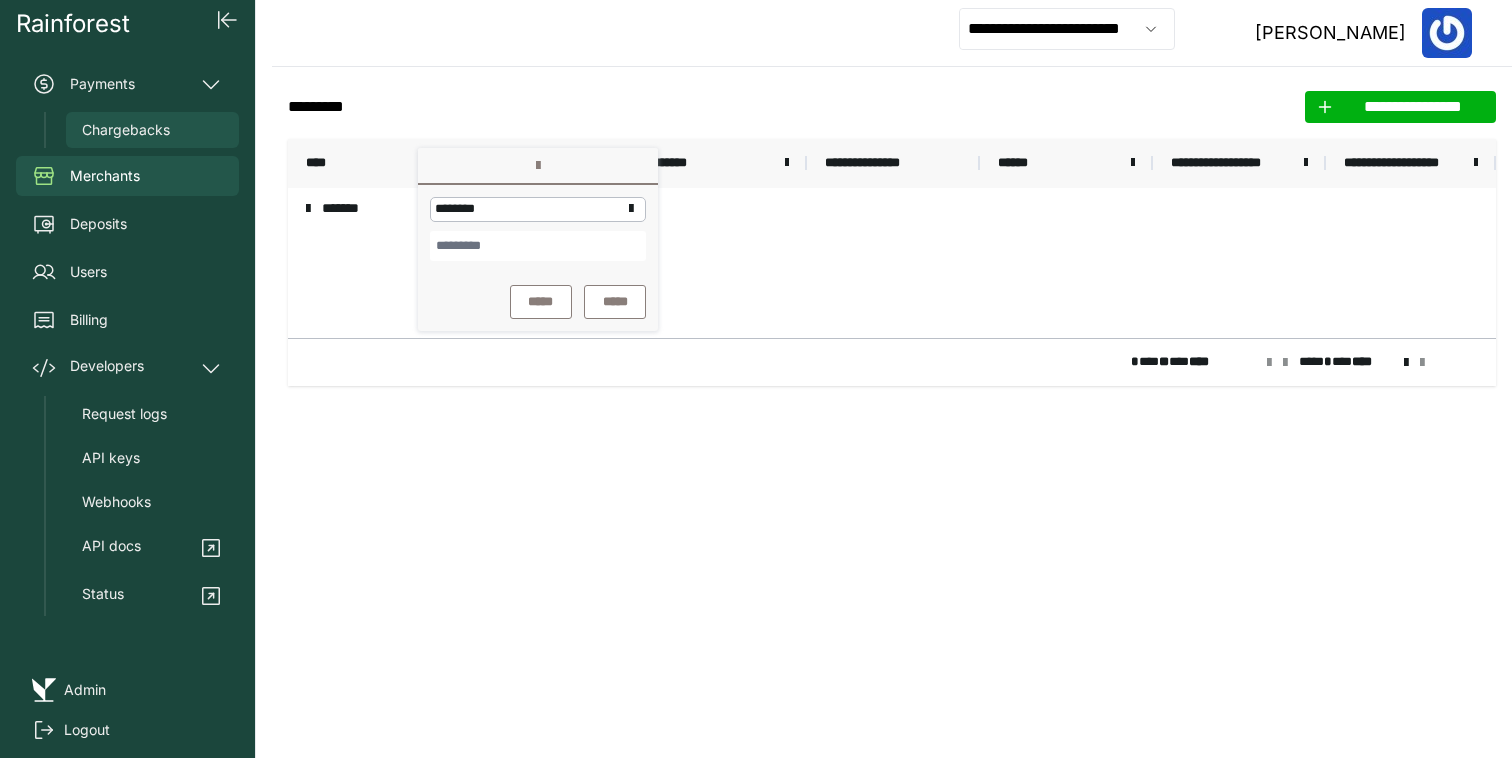 click on "Chargebacks" at bounding box center [126, 130] 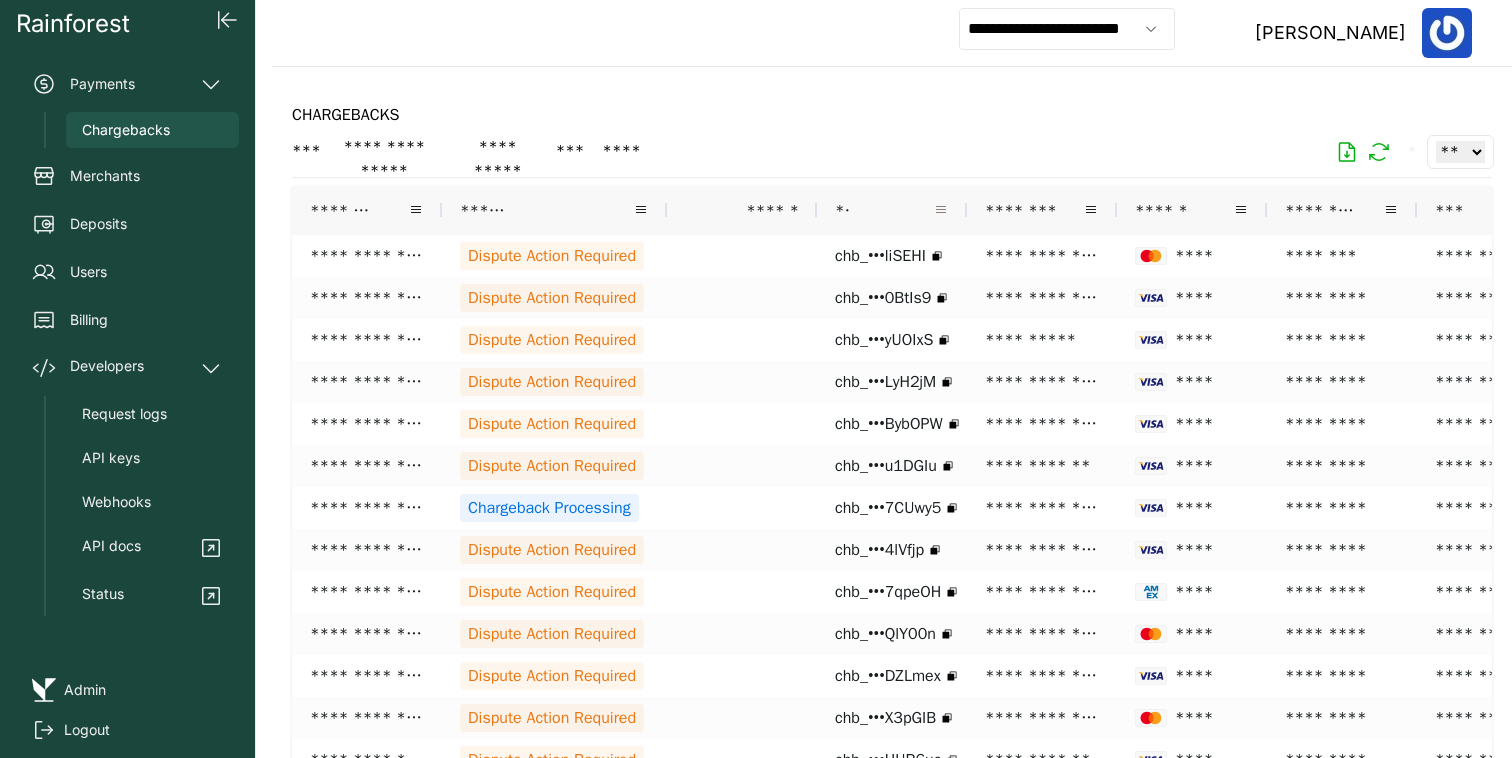 click at bounding box center [941, 210] 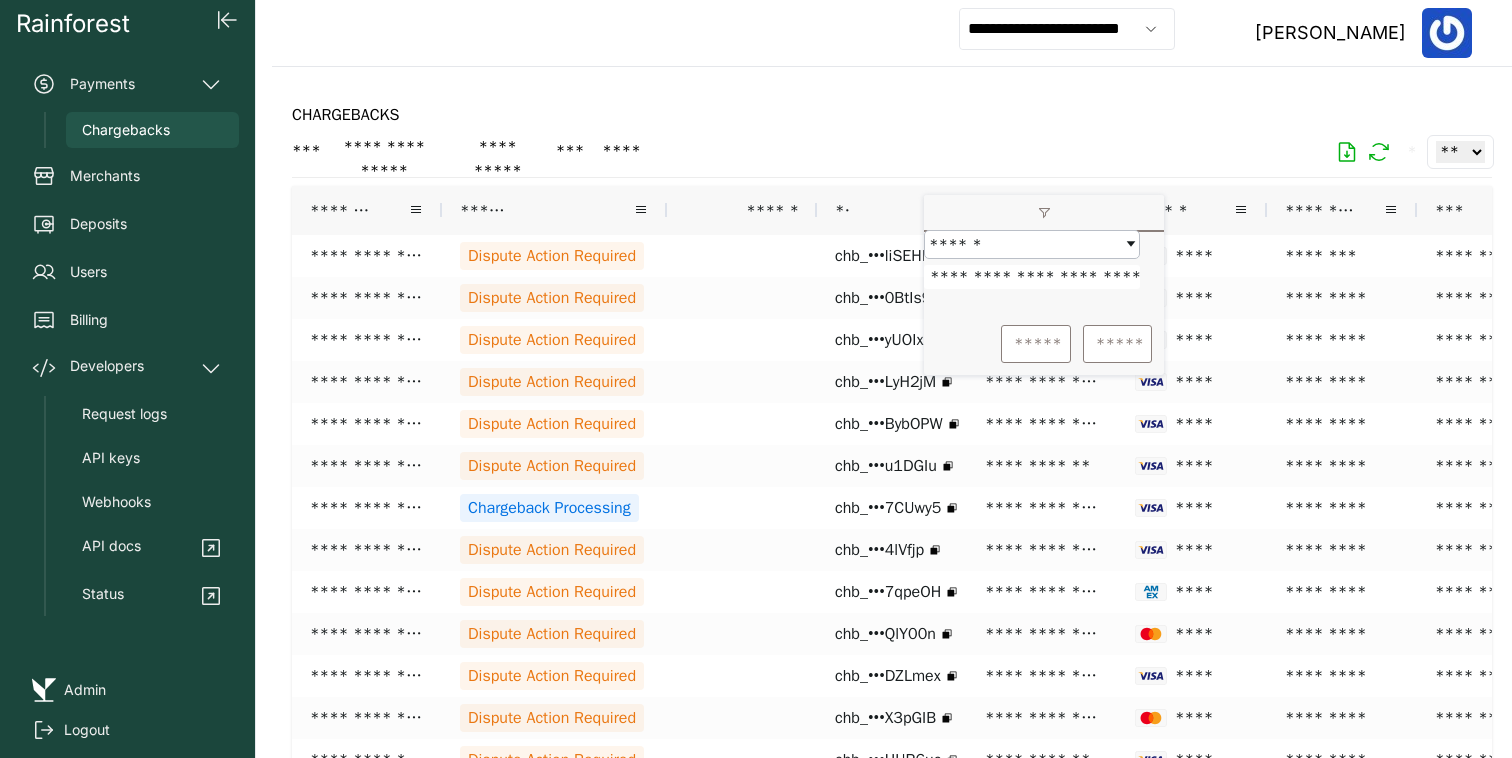 scroll, scrollTop: 0, scrollLeft: 101, axis: horizontal 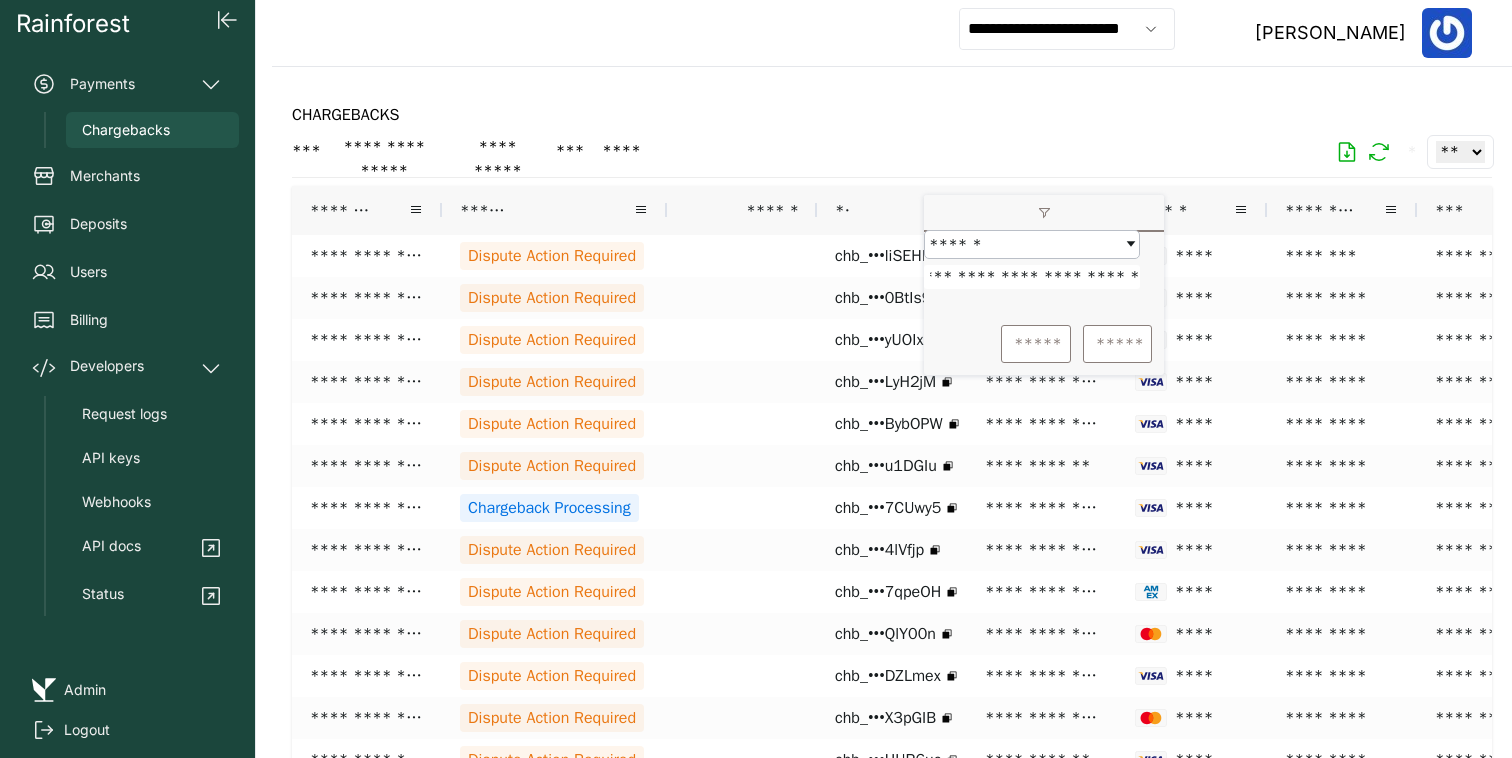 type on "**********" 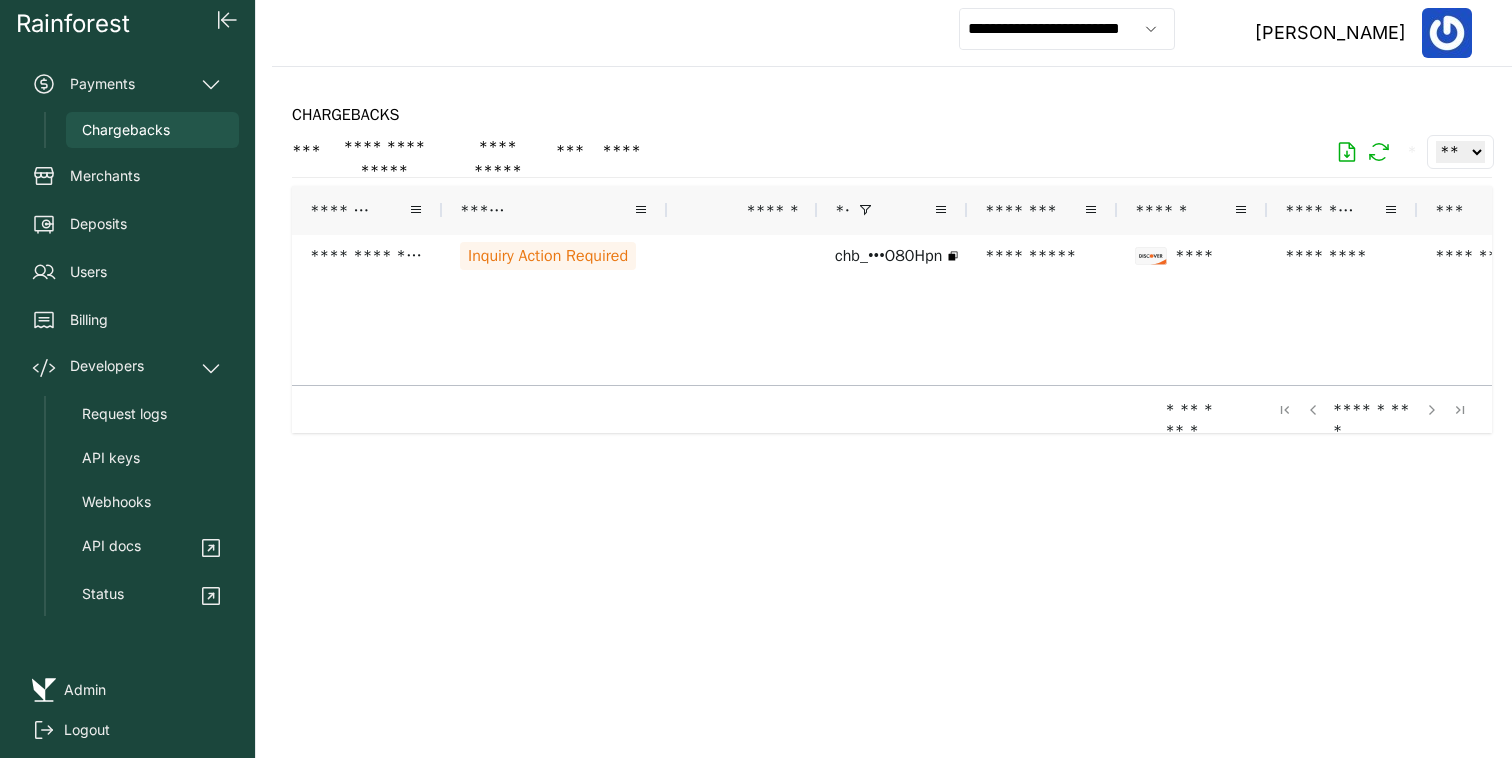 click on "*
**
*
**
*
****
*
**
*" at bounding box center [892, 409] 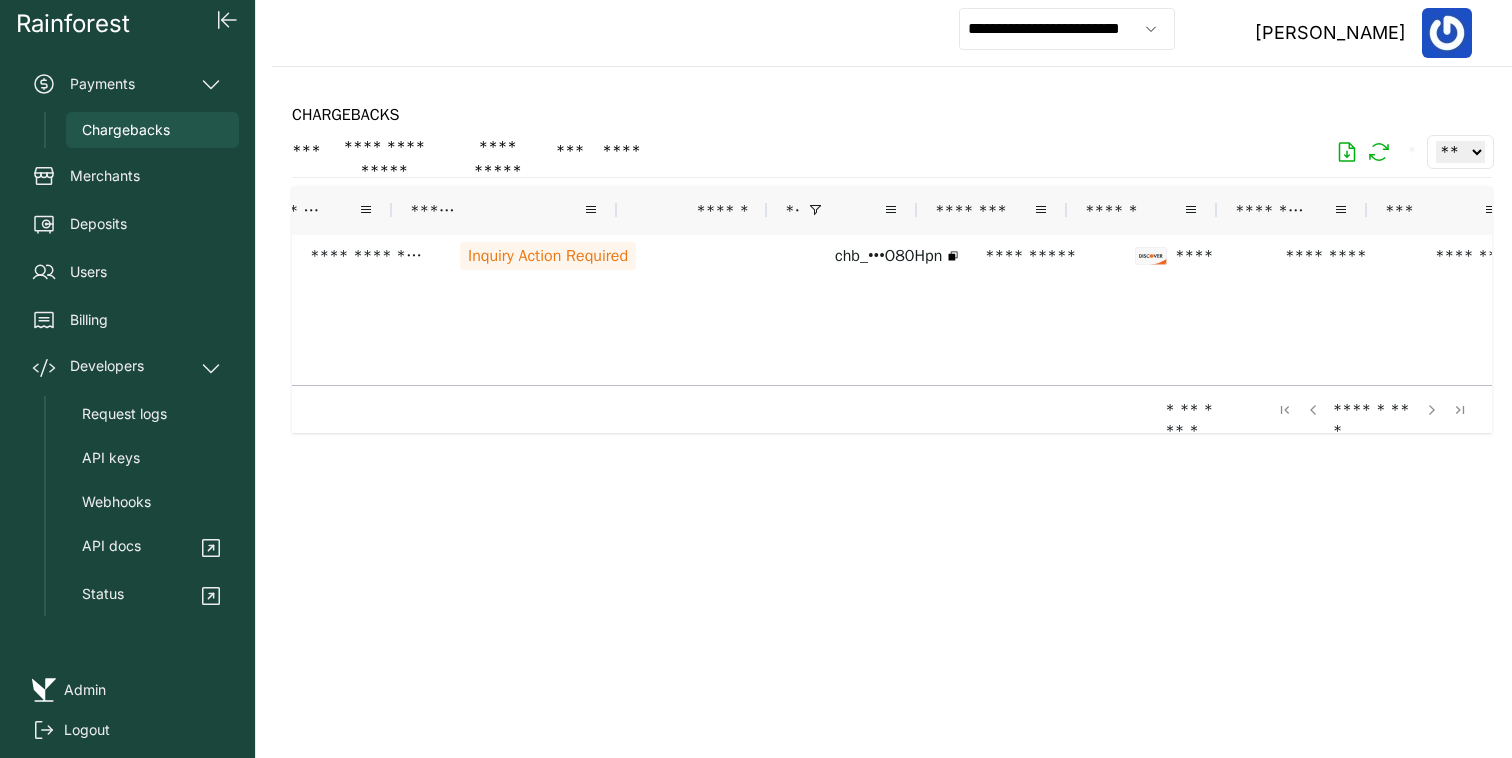 scroll, scrollTop: 0, scrollLeft: 219, axis: horizontal 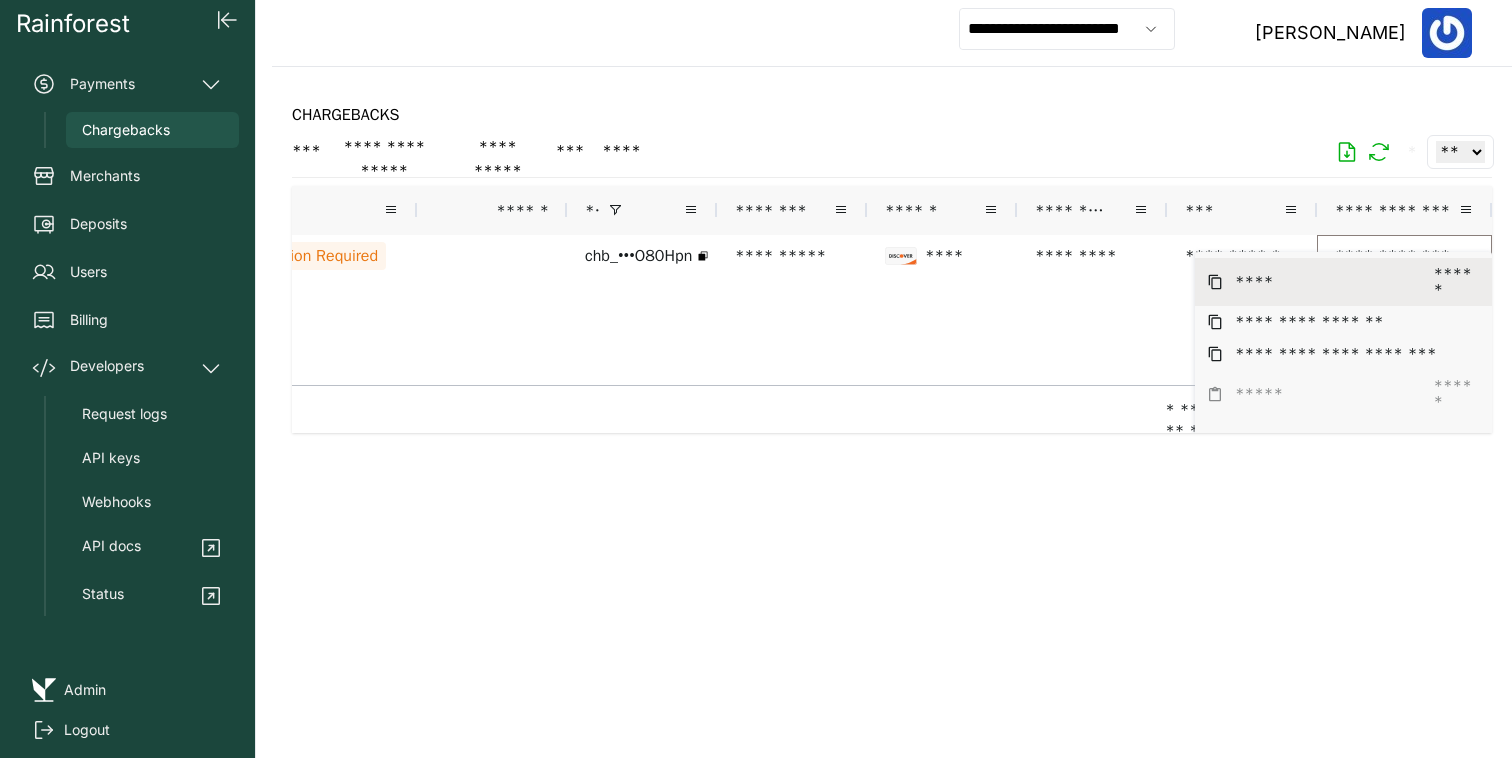 click on "****" at bounding box center (1328, 282) 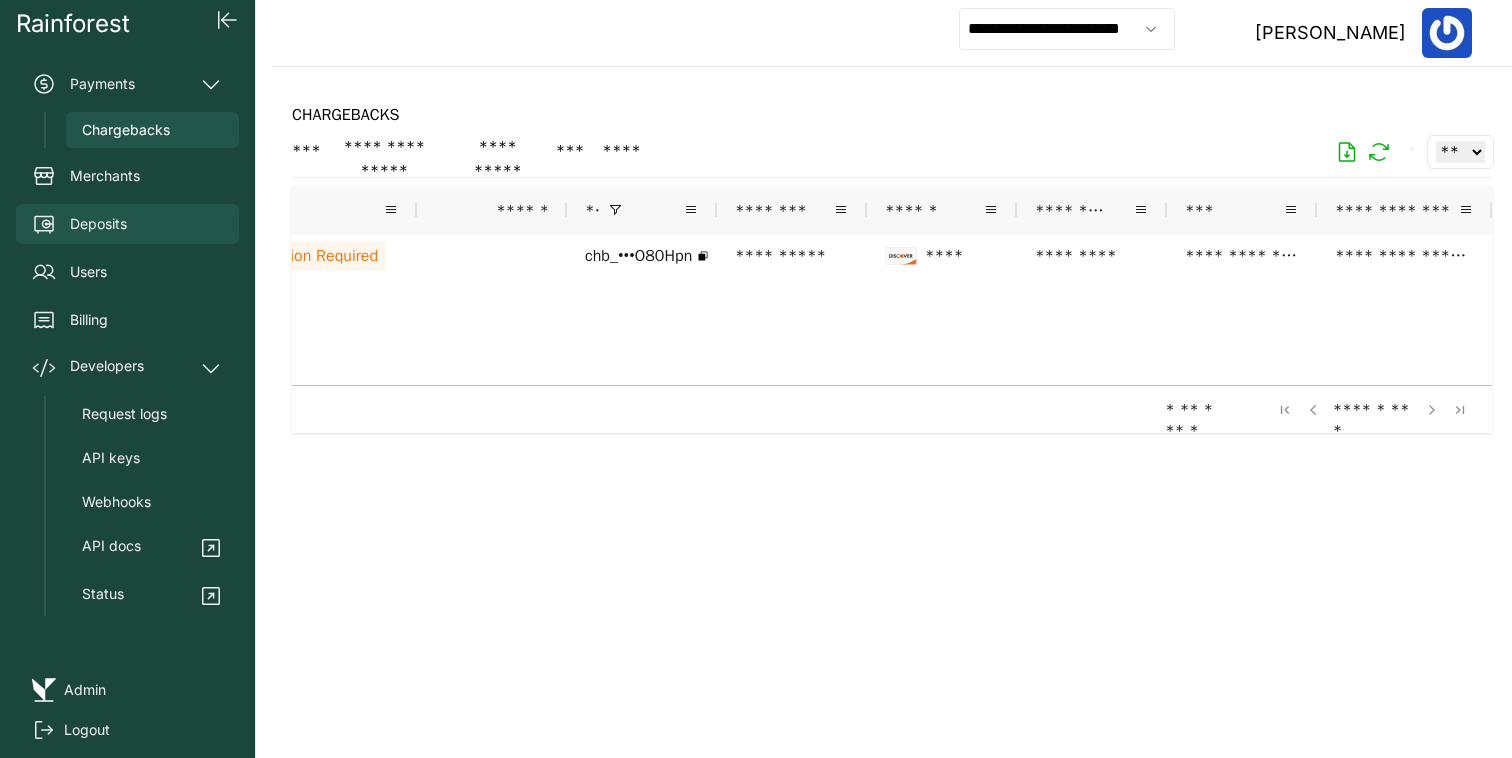 click on "Deposits" at bounding box center (127, 224) 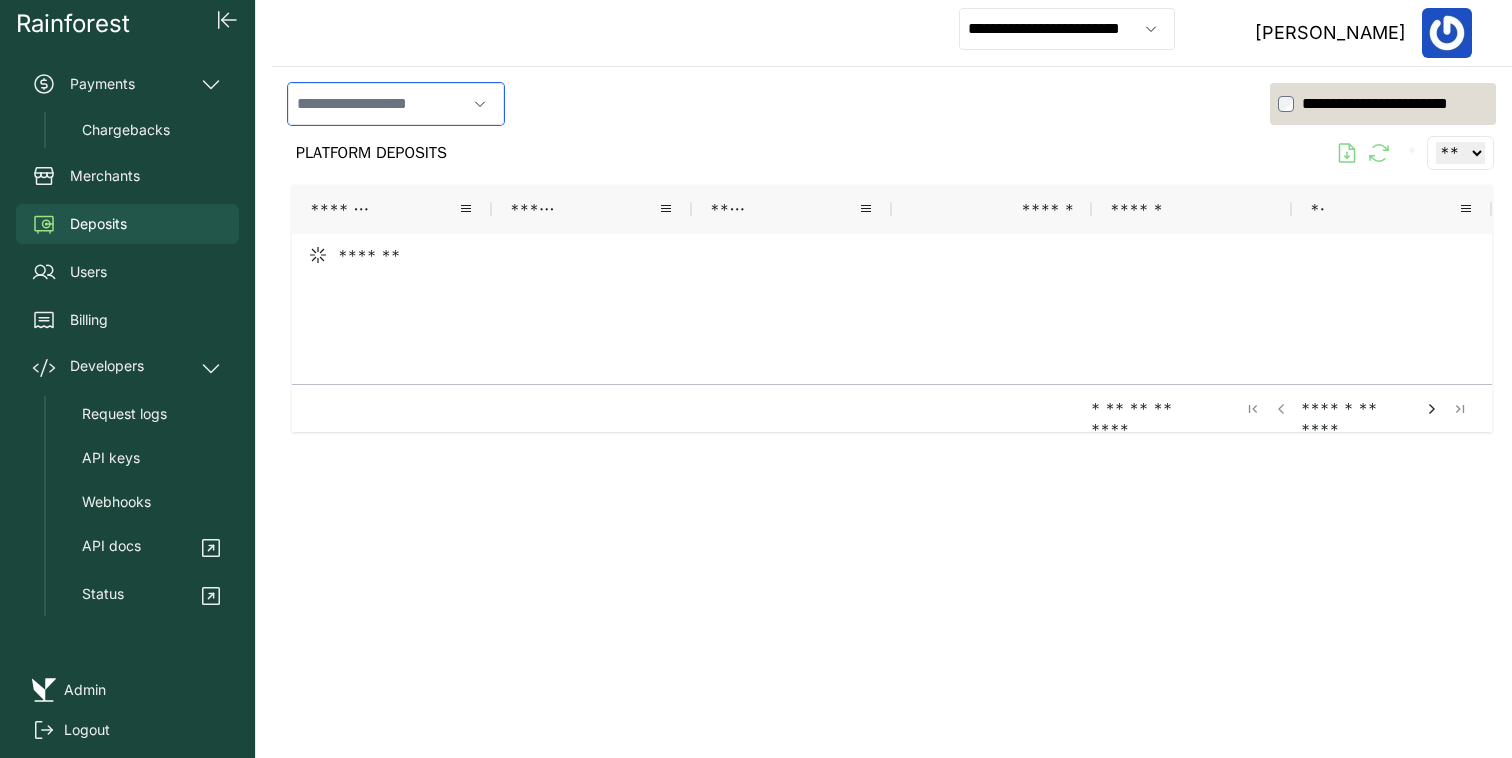 click at bounding box center [377, 104] 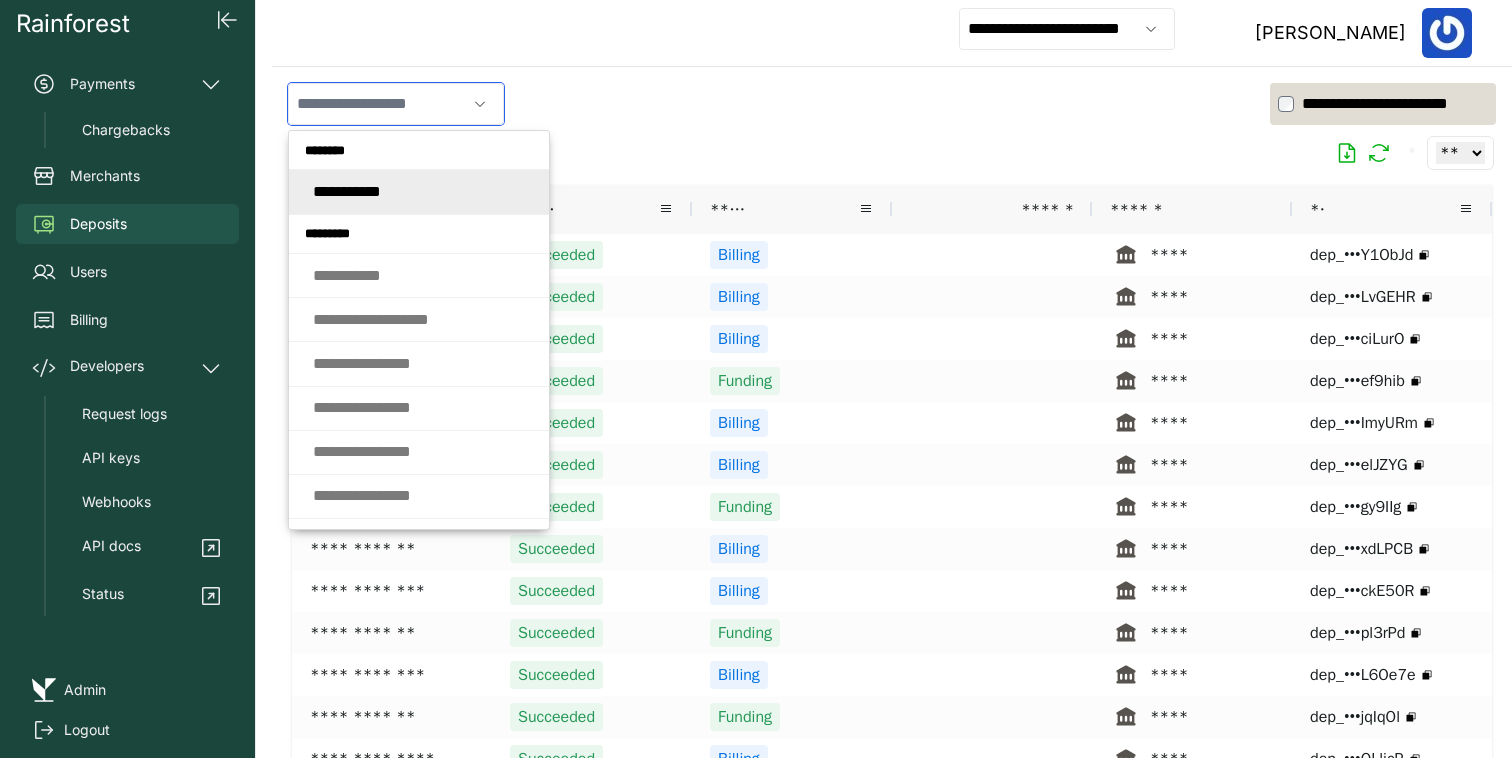 paste on "**********" 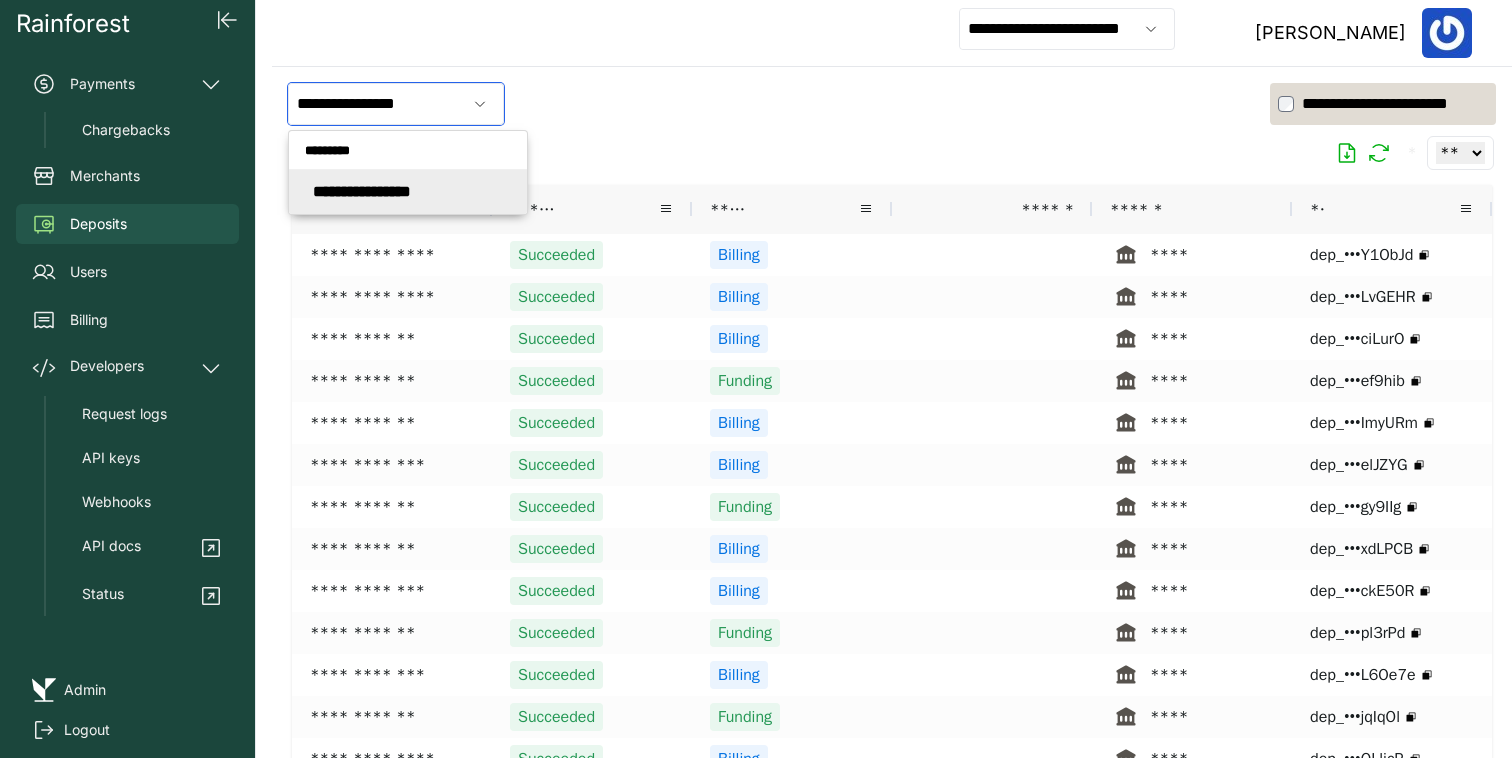type on "**********" 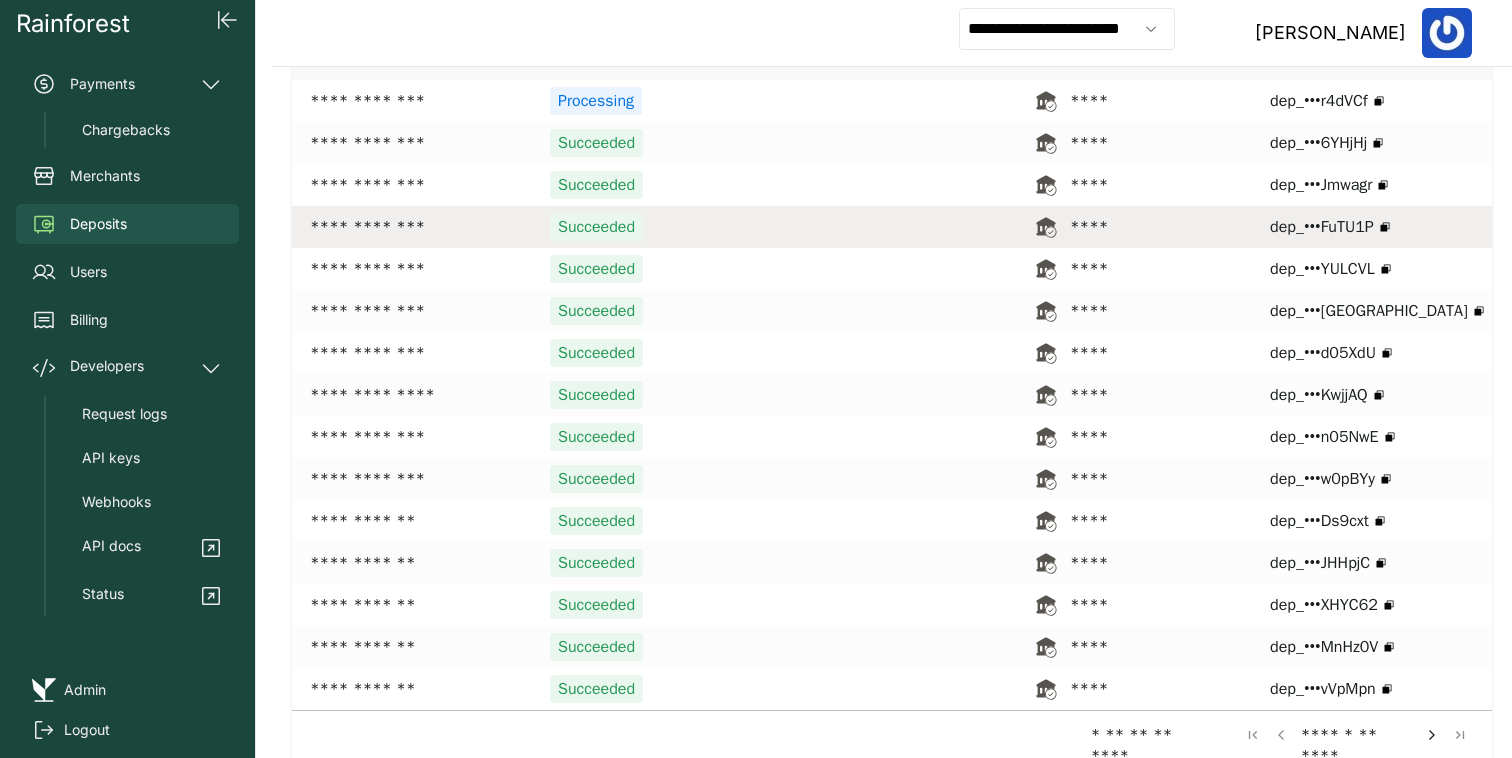 scroll, scrollTop: 0, scrollLeft: 0, axis: both 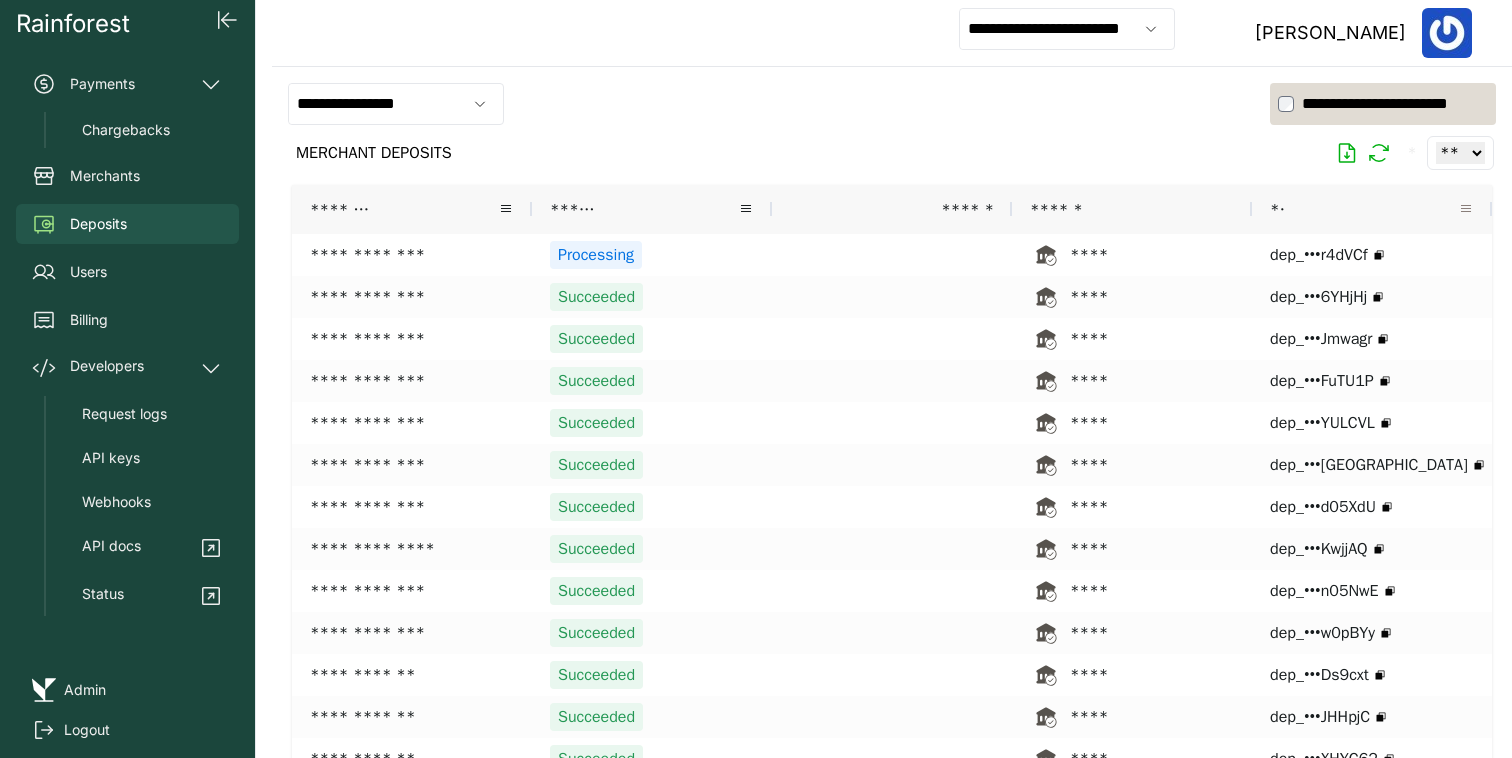 click at bounding box center [1466, 209] 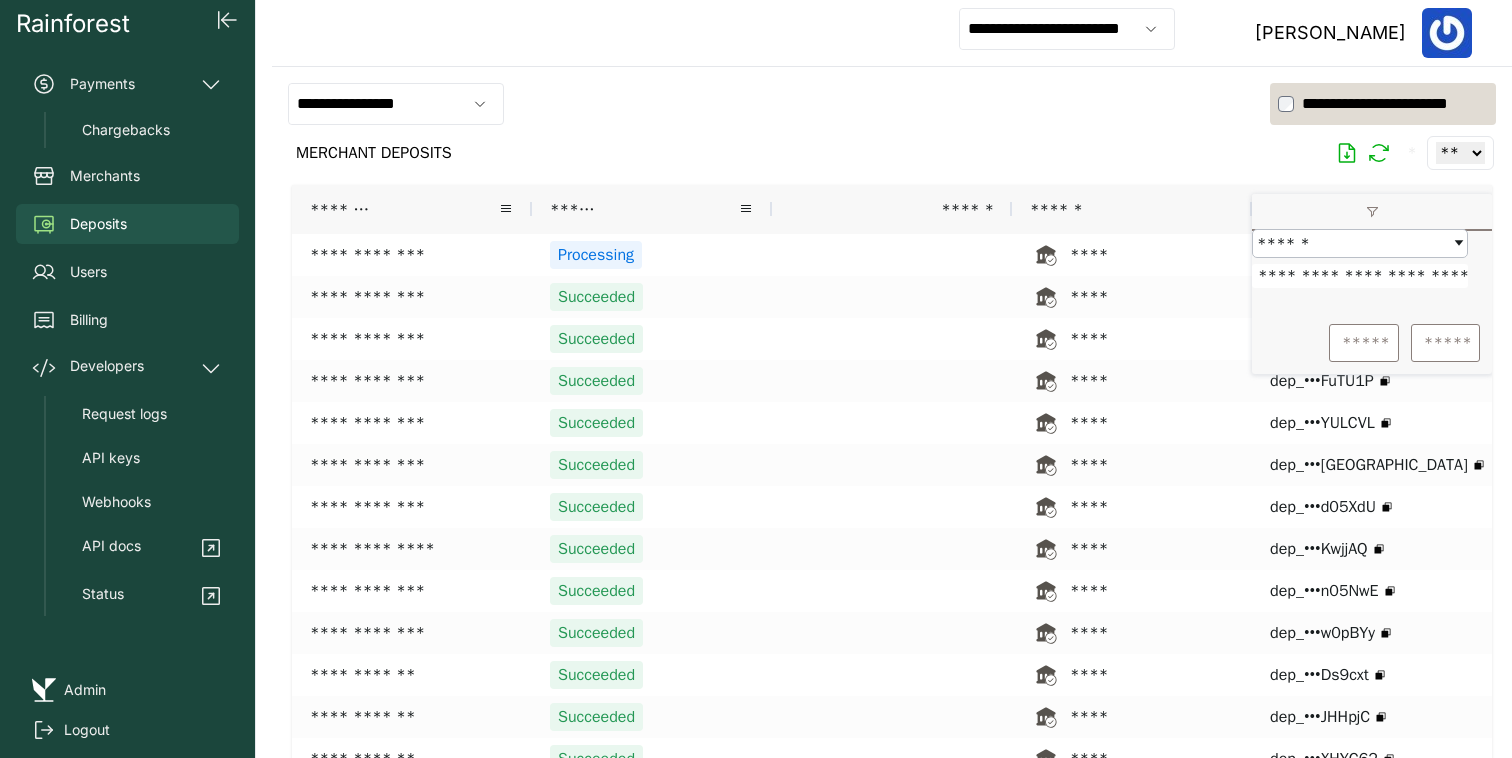 scroll, scrollTop: 0, scrollLeft: 58, axis: horizontal 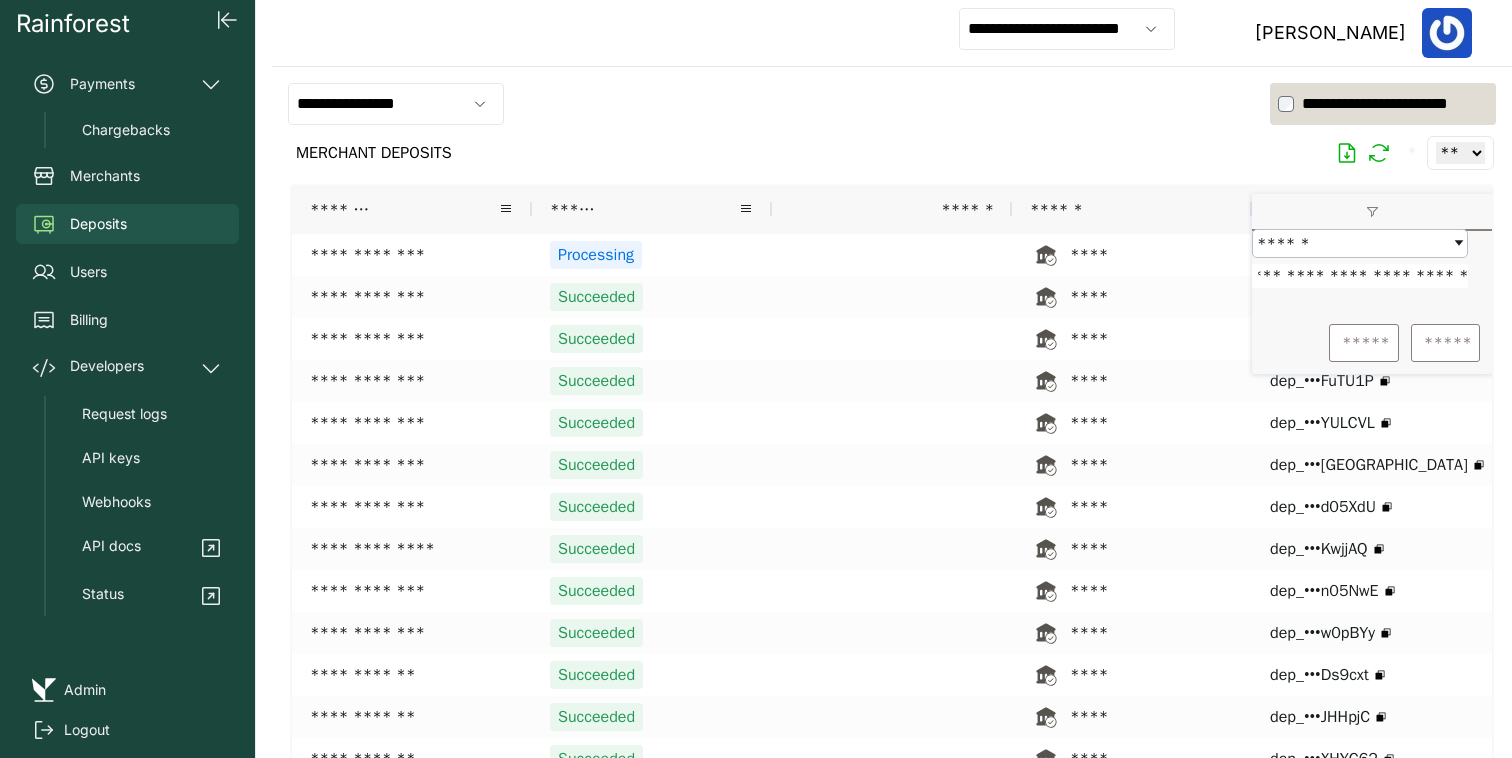 type on "**********" 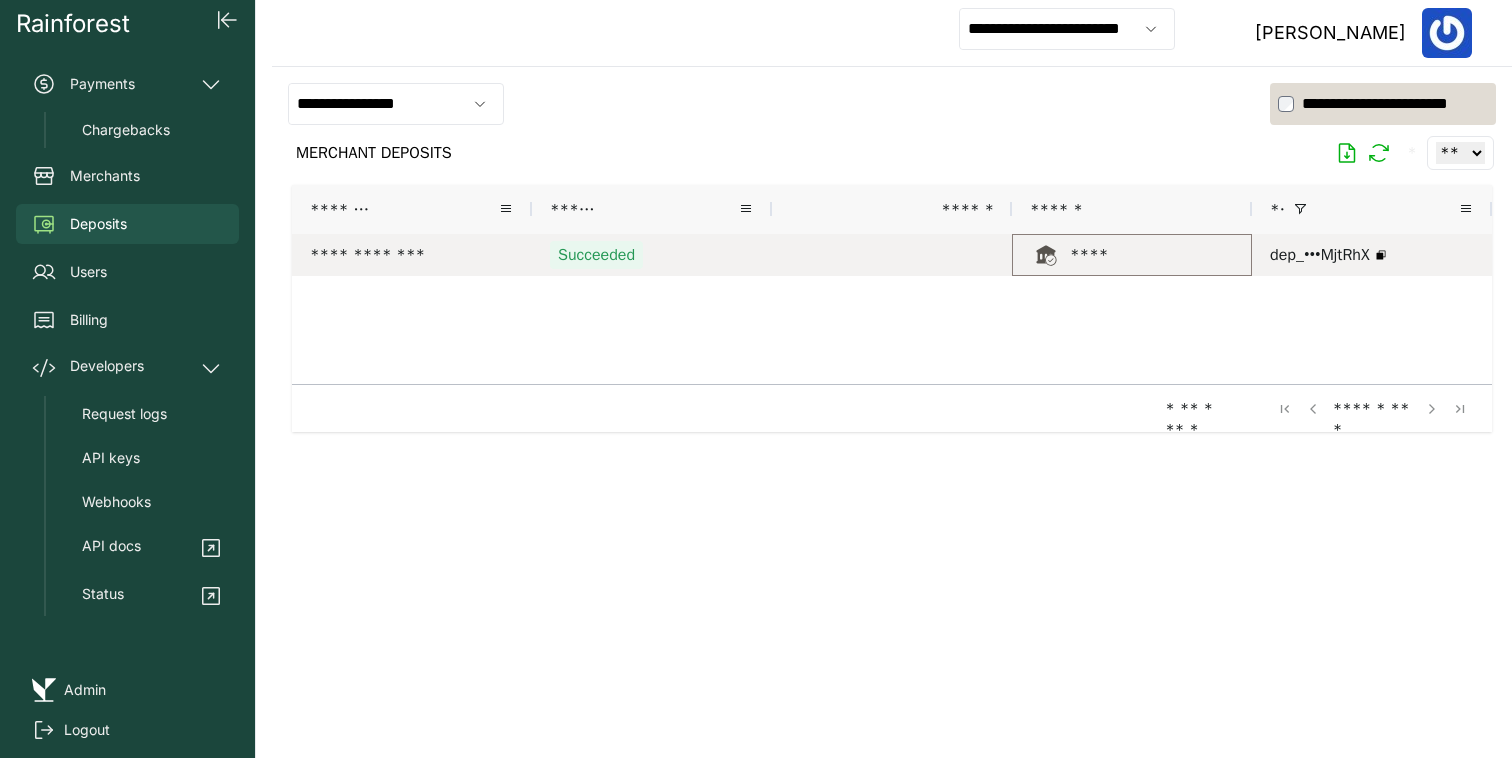 click on "****" at bounding box center [1132, 255] 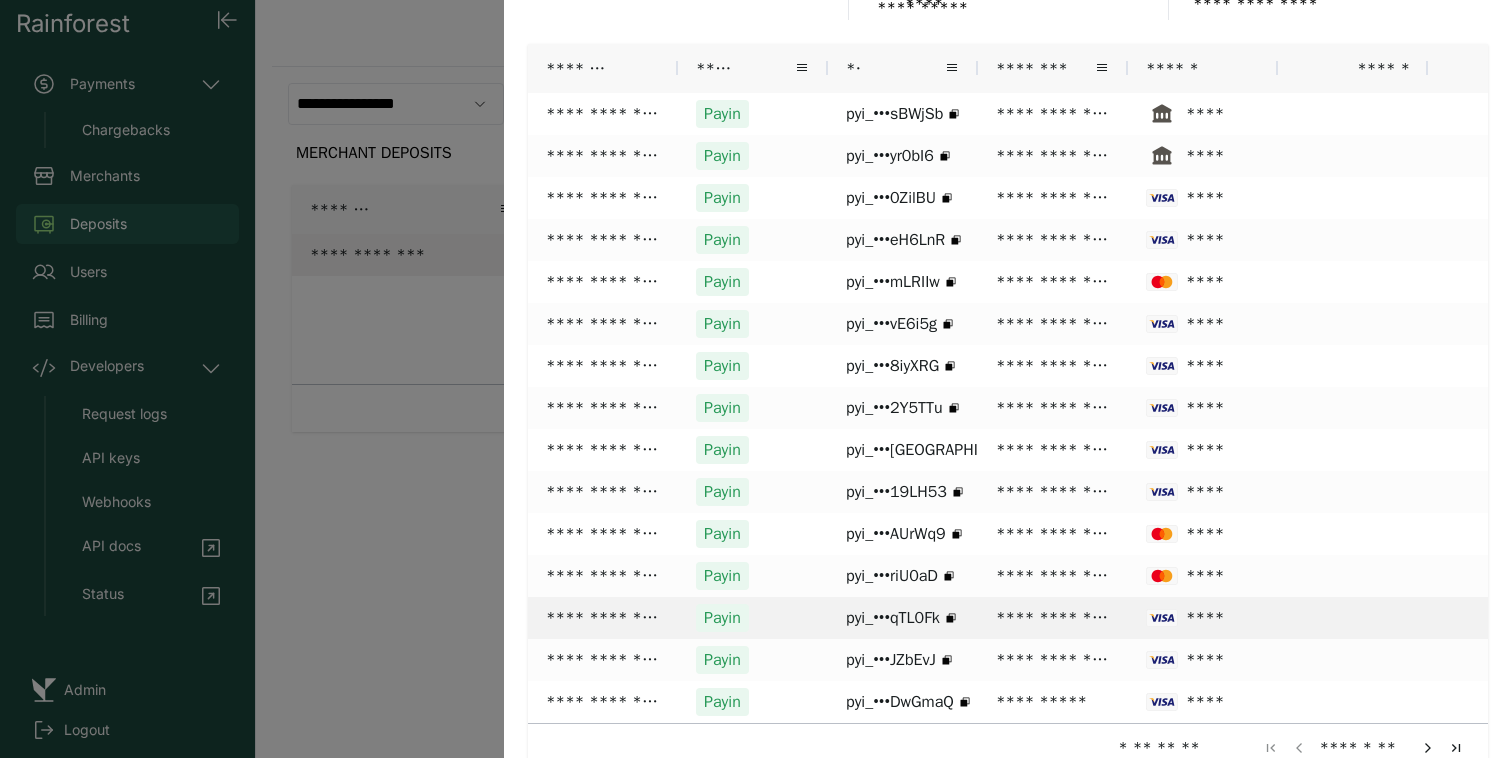 scroll, scrollTop: 259, scrollLeft: 0, axis: vertical 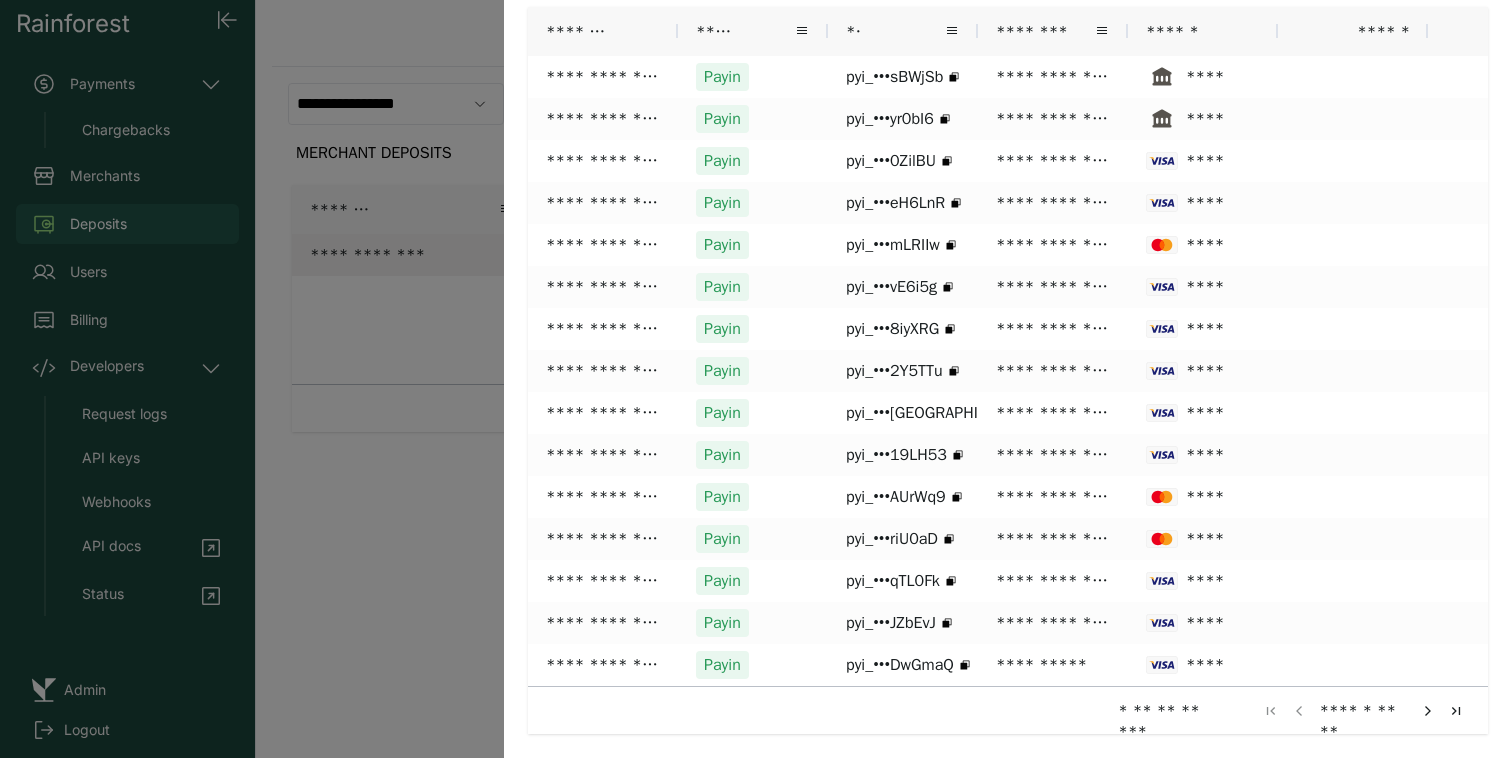 click at bounding box center [1428, 711] 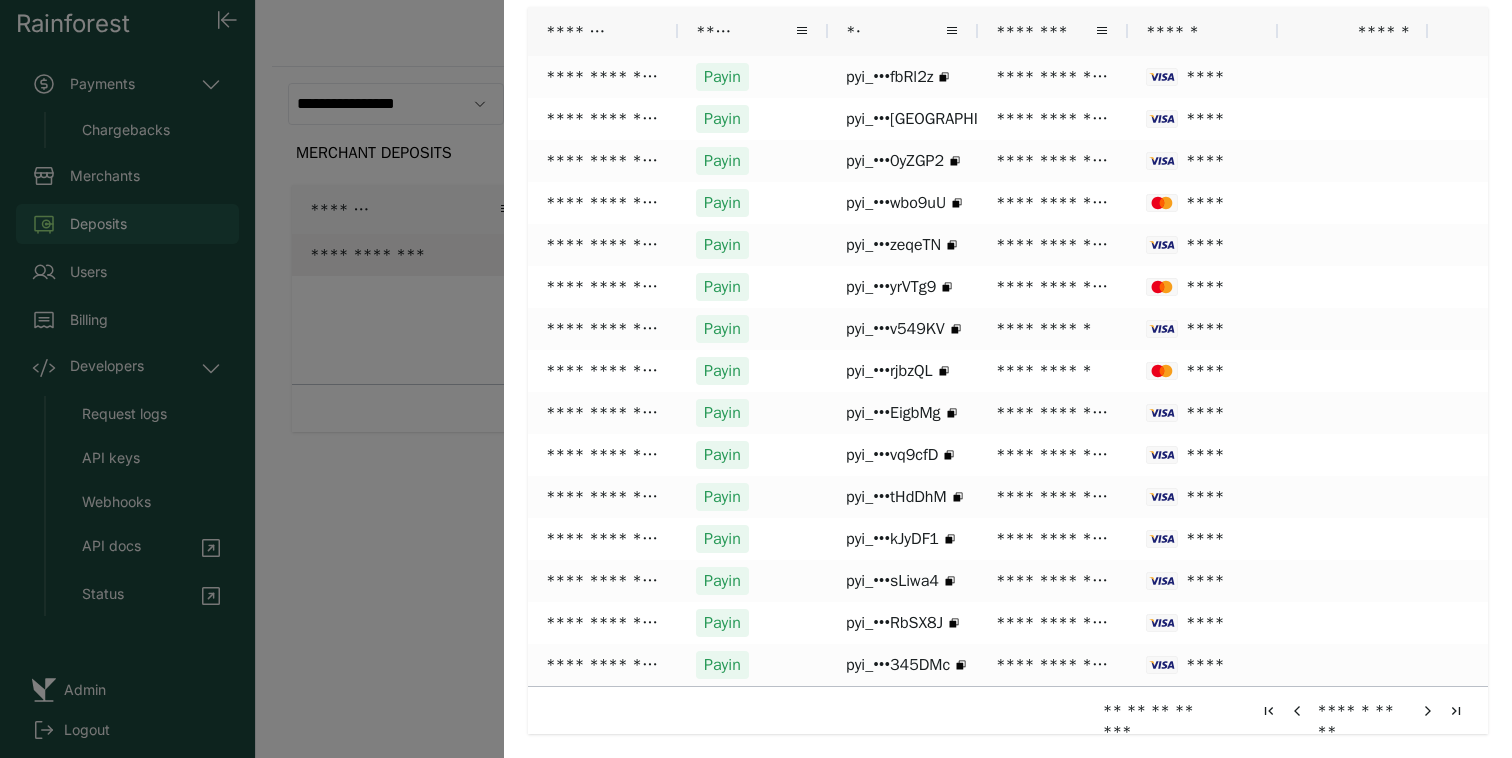 click at bounding box center (1428, 711) 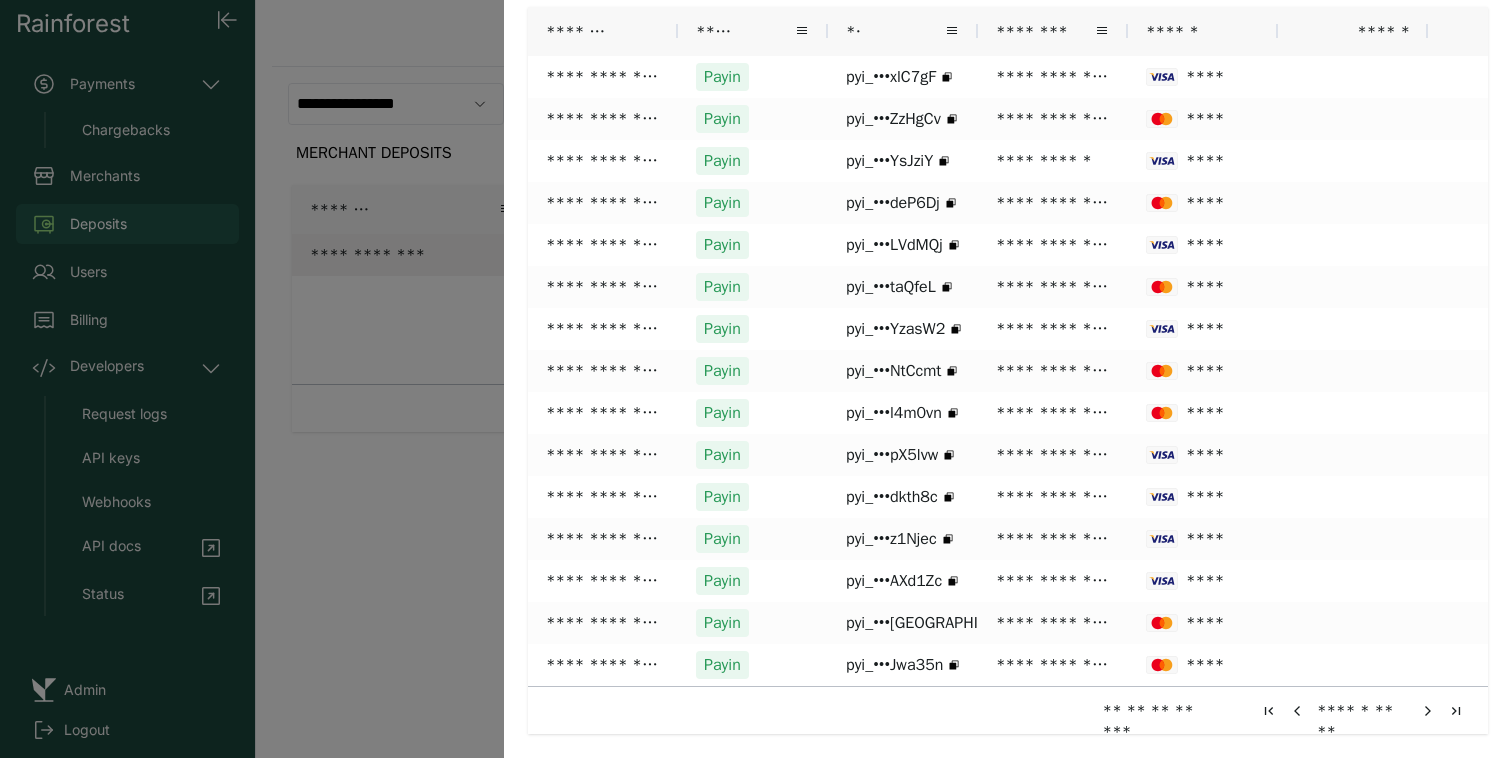 click on "****
*
**
**" at bounding box center (1362, 710) 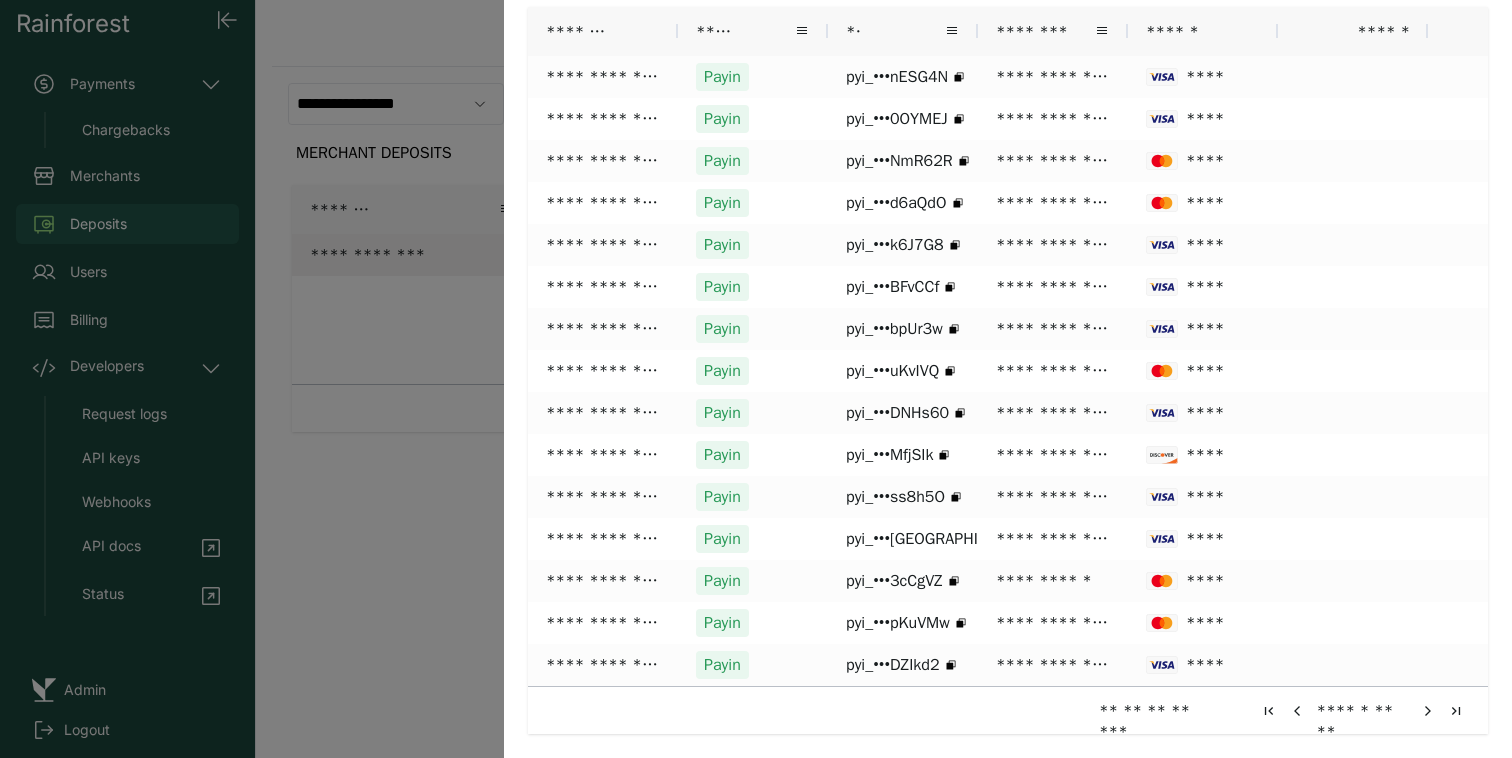 click at bounding box center [1428, 711] 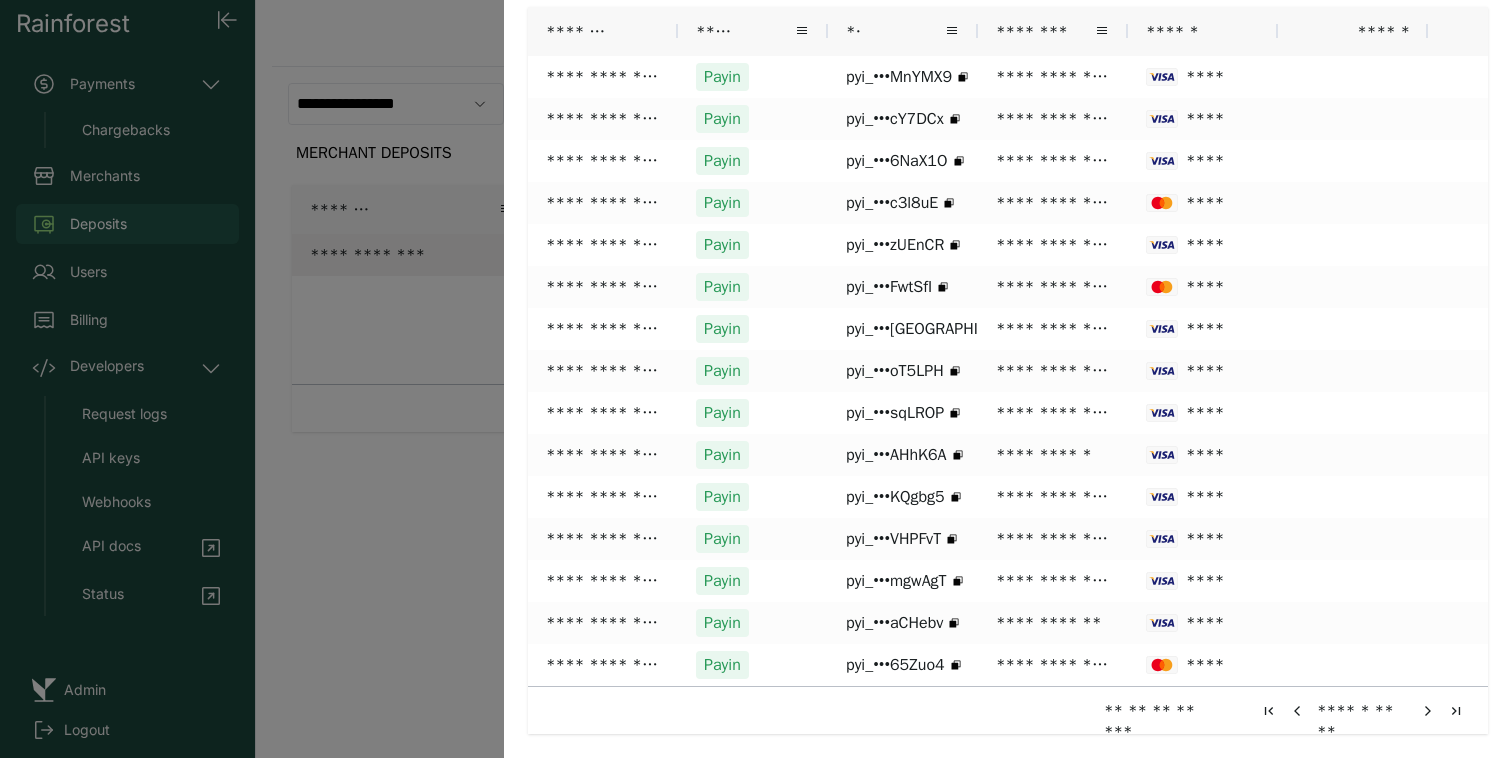 click at bounding box center (1428, 711) 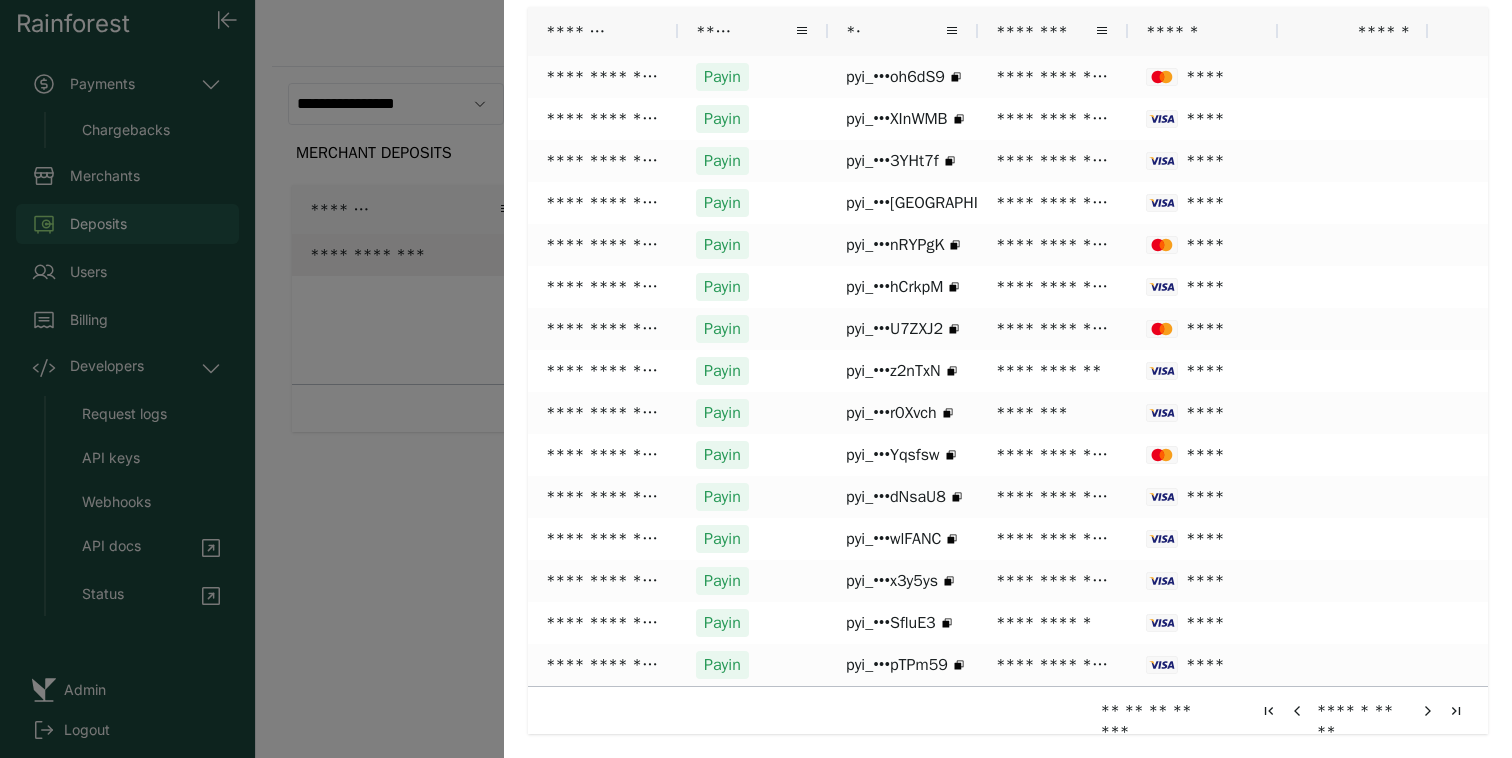 click at bounding box center [1428, 711] 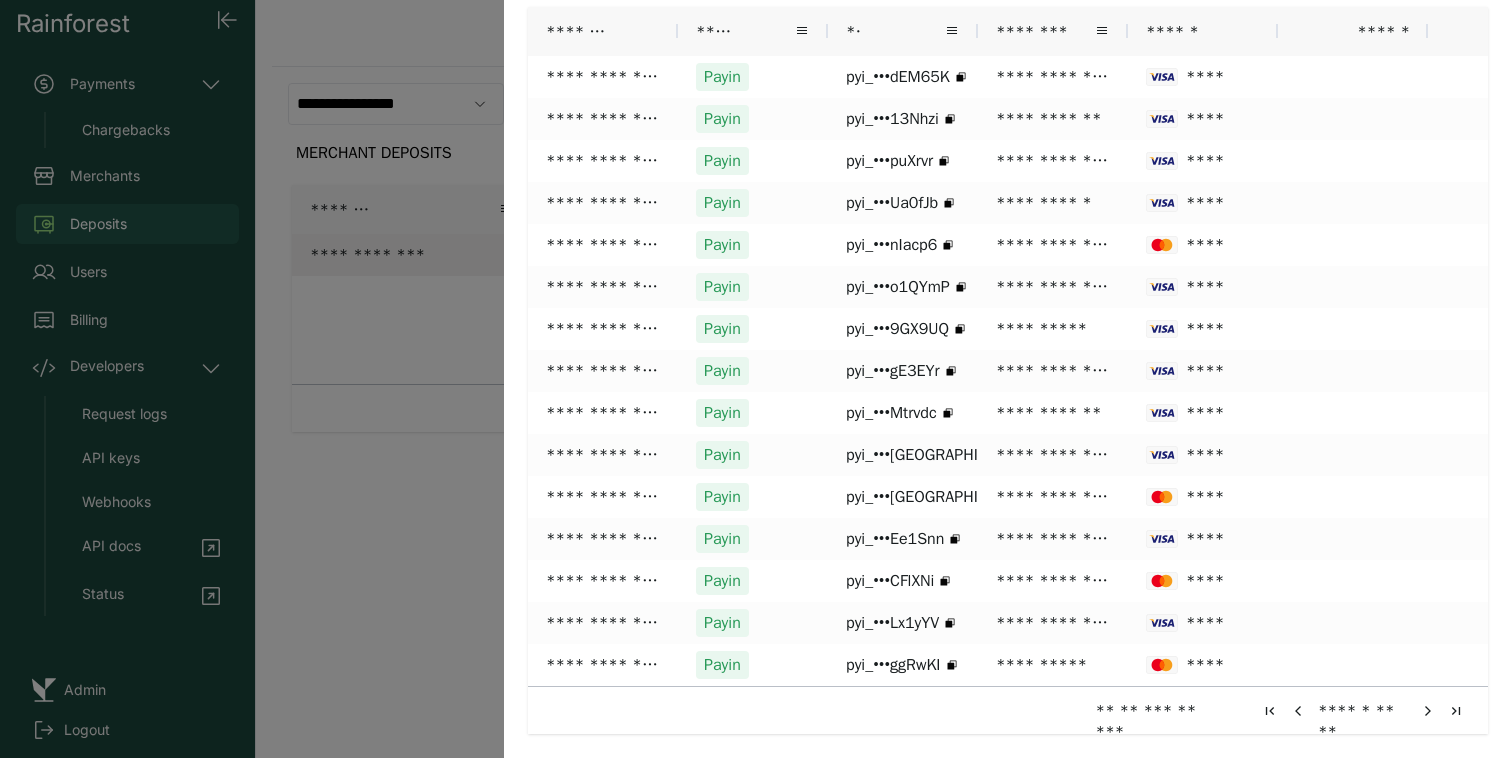 click at bounding box center (1428, 711) 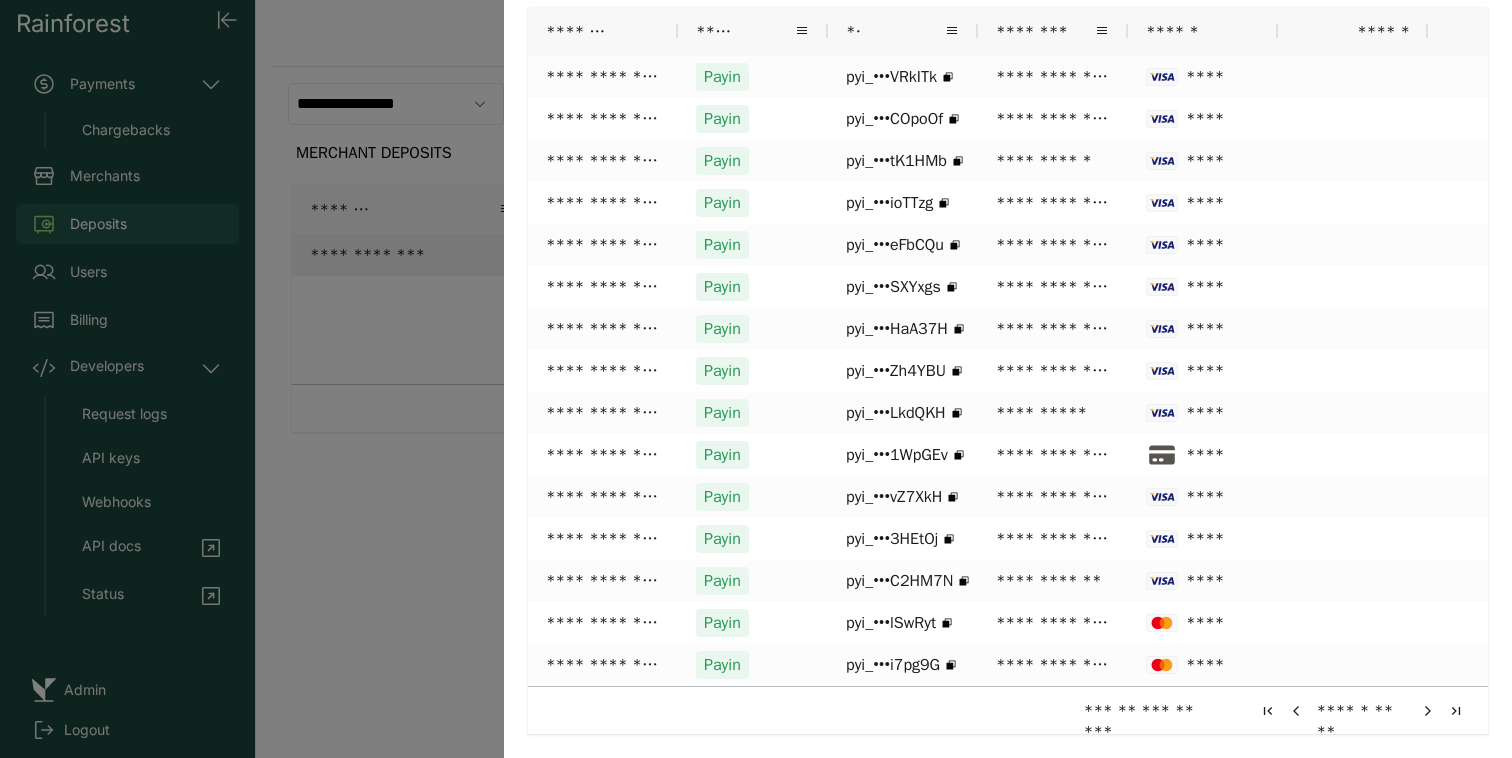 click at bounding box center (1428, 711) 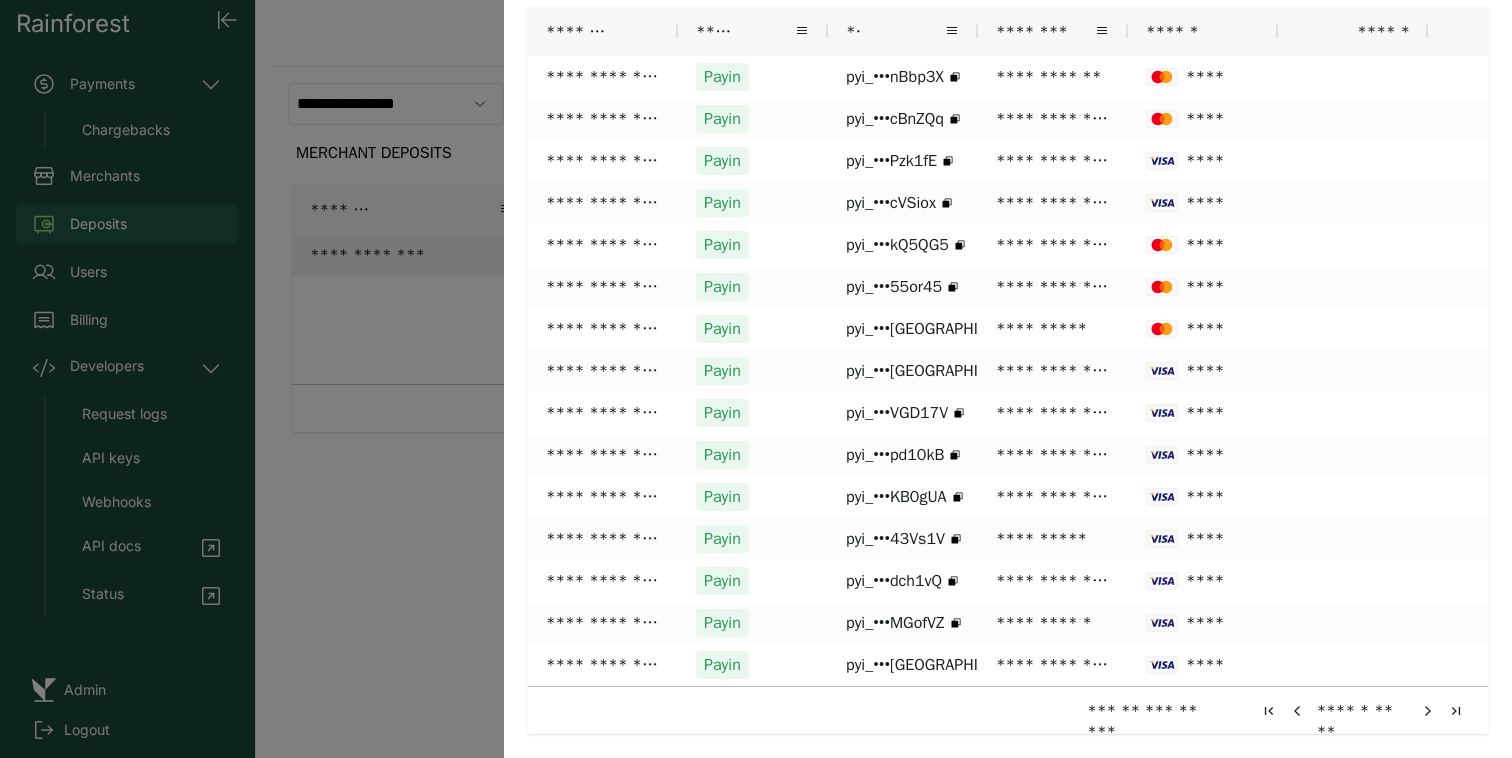 click at bounding box center [1428, 711] 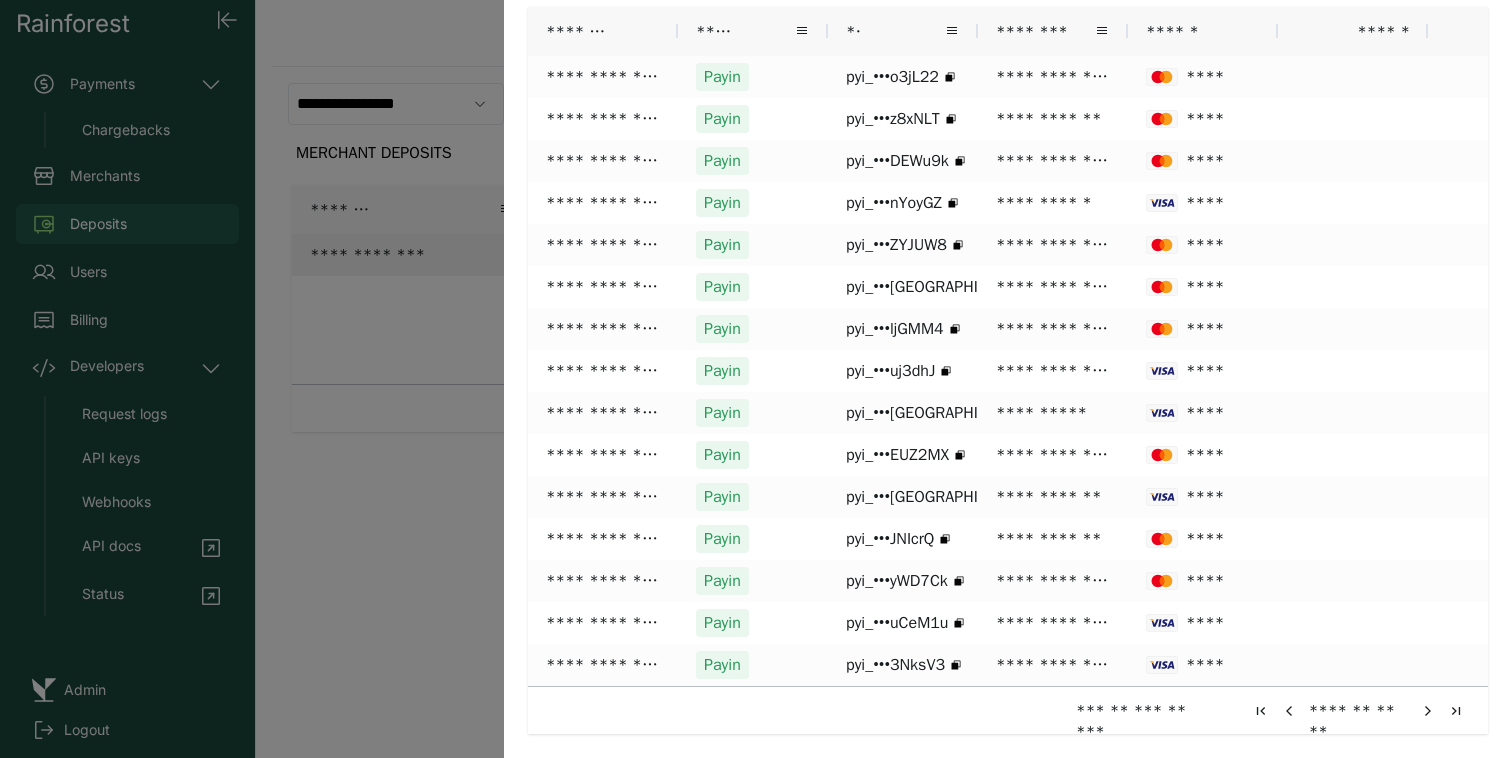 click at bounding box center (1428, 711) 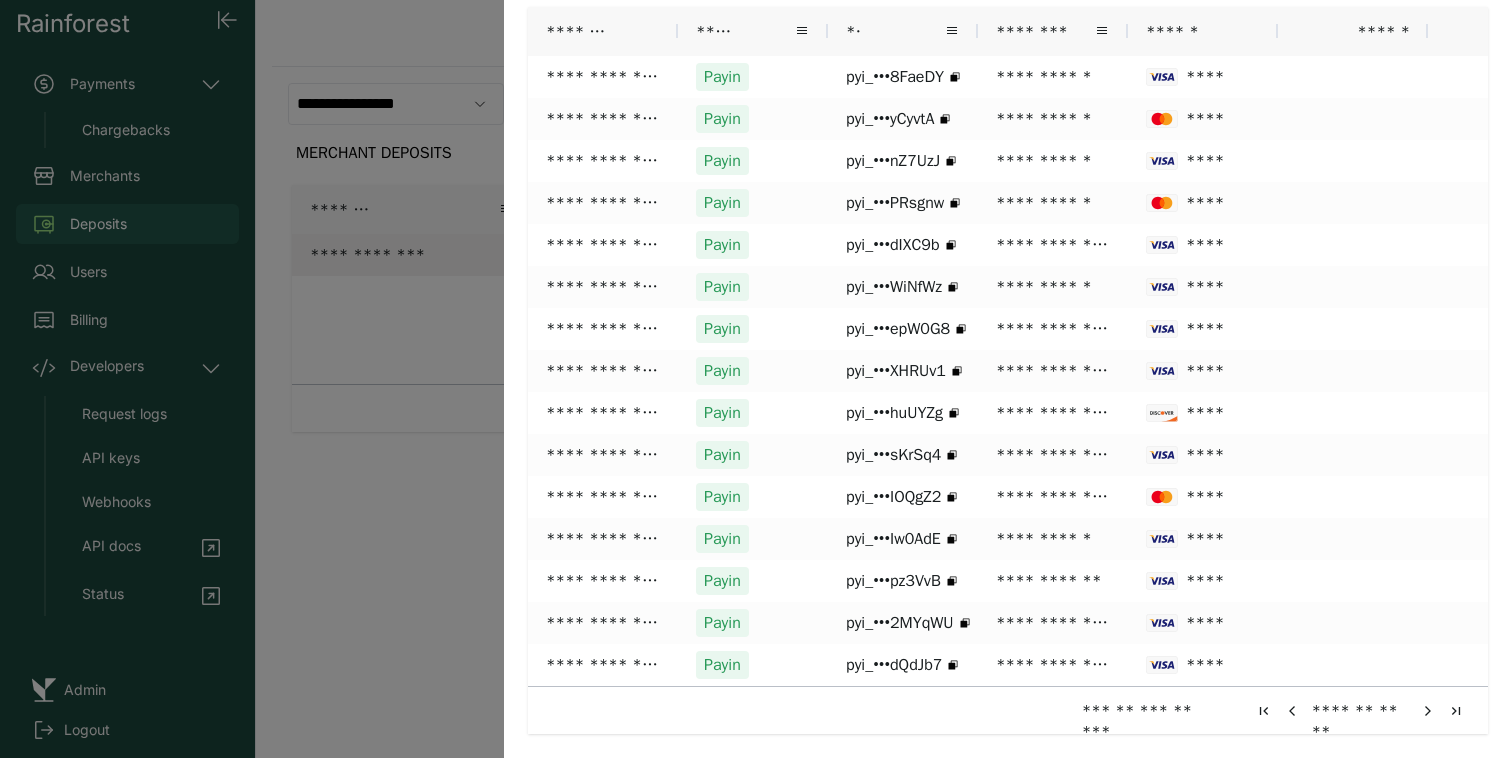 click at bounding box center [1428, 711] 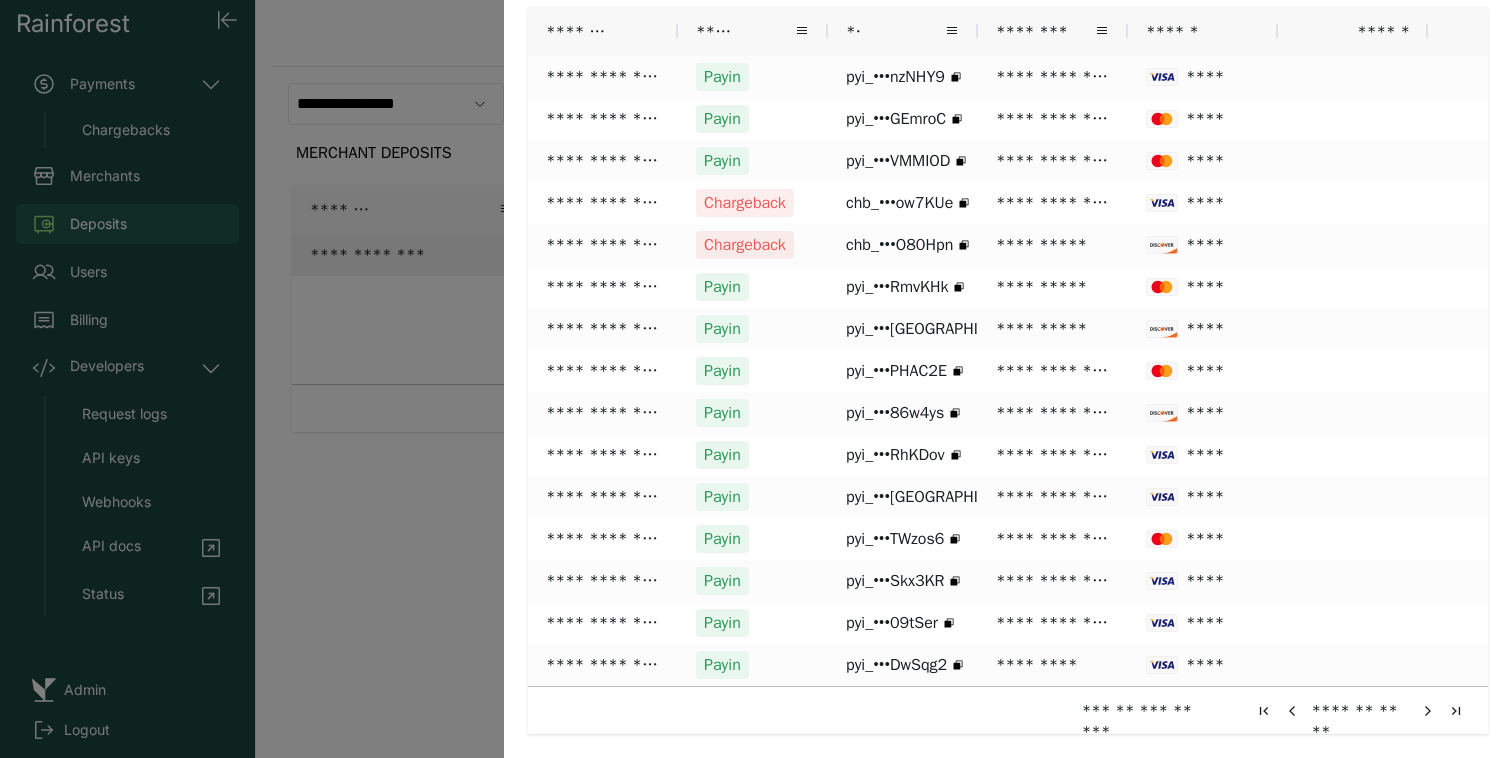 click at bounding box center [1428, 711] 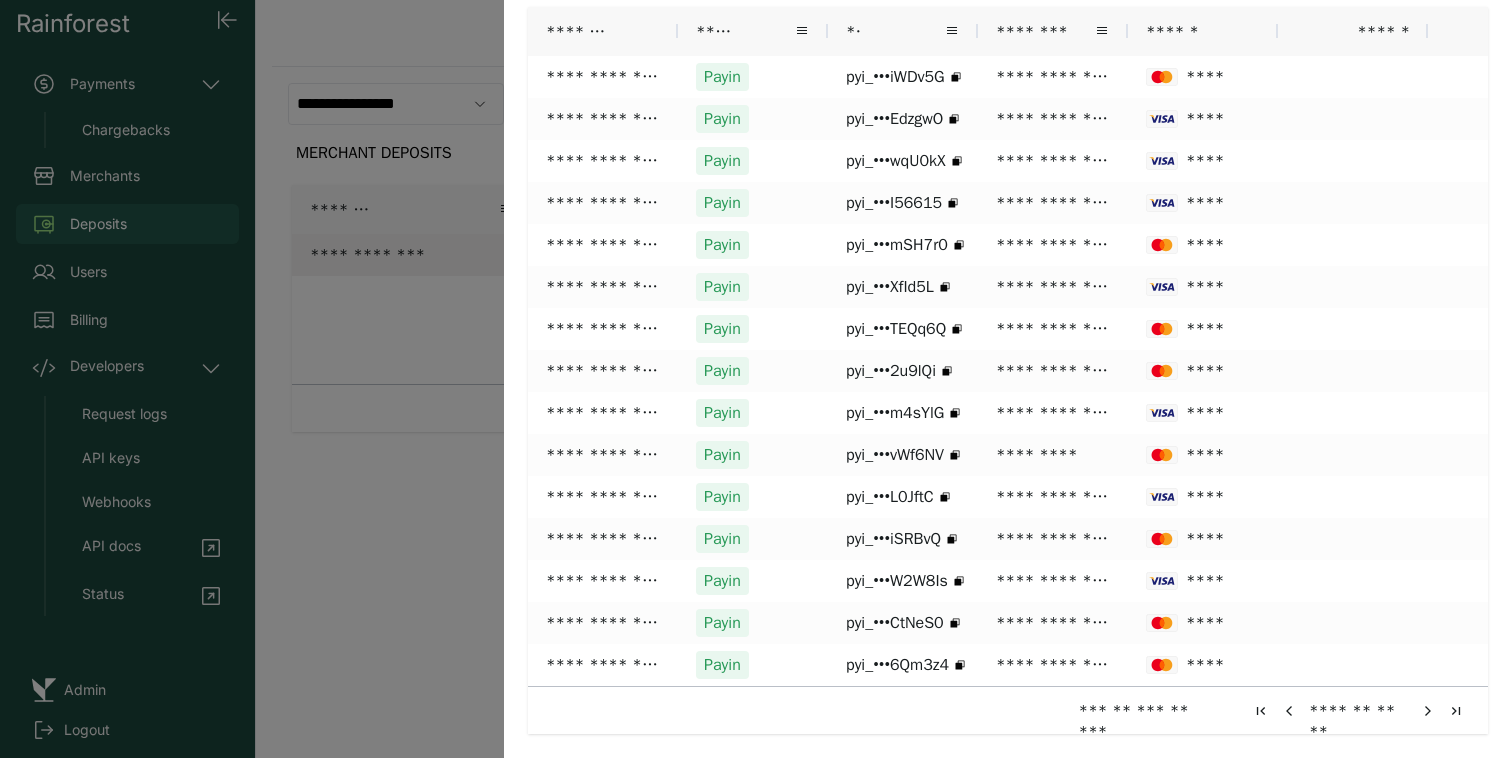 click at bounding box center (1289, 711) 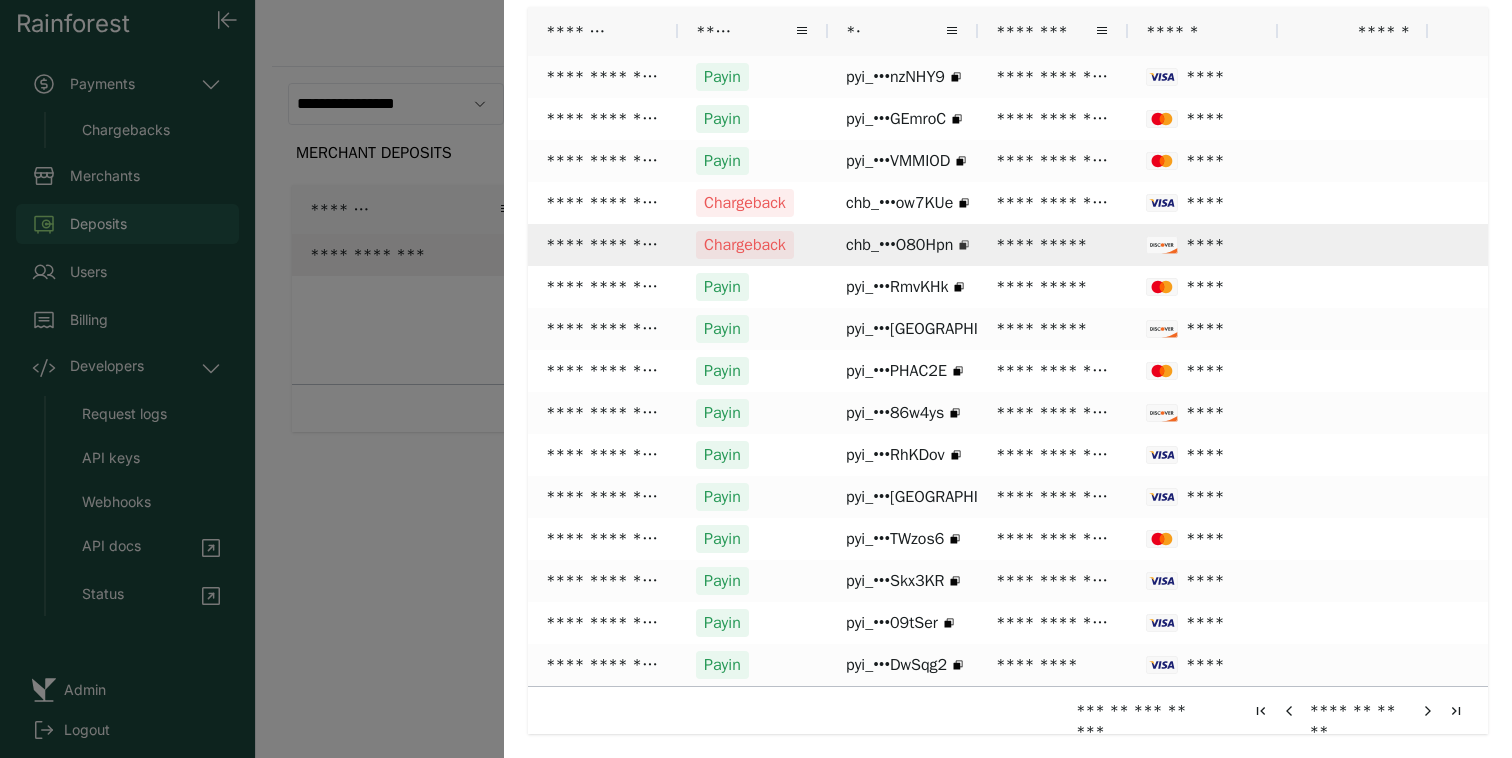 click 